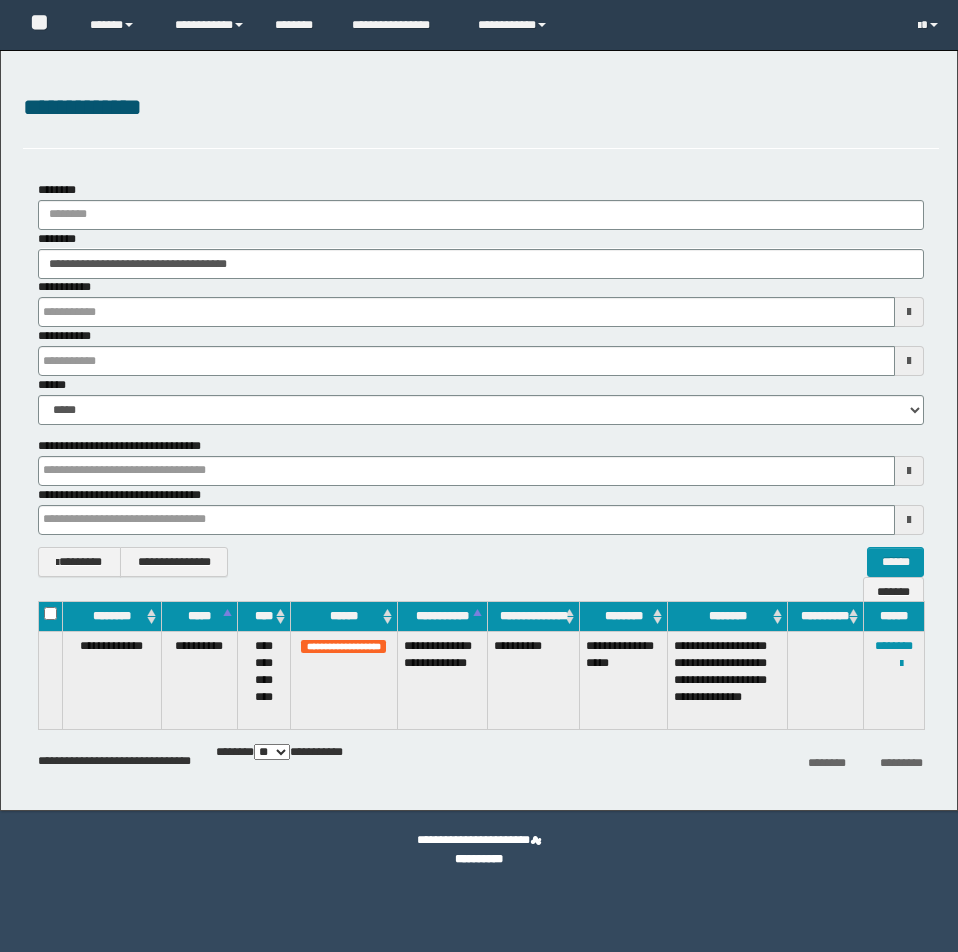 scroll, scrollTop: 0, scrollLeft: 0, axis: both 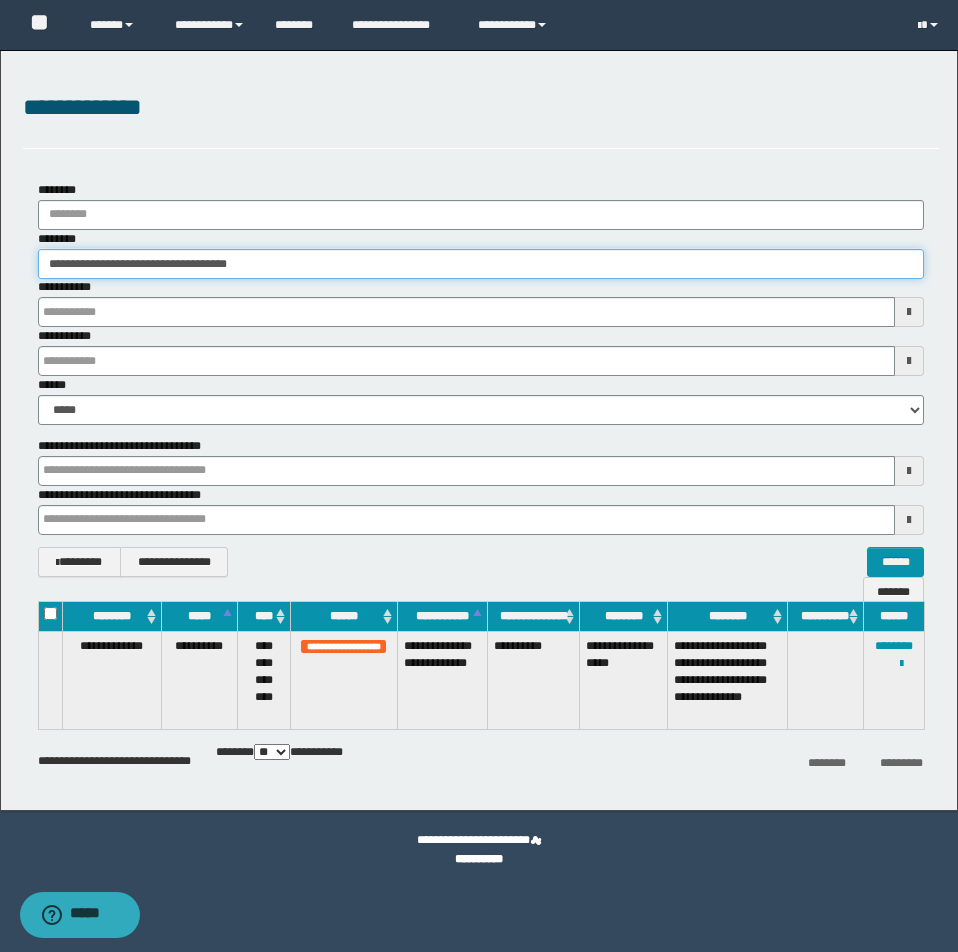 click on "**********" at bounding box center (481, 264) 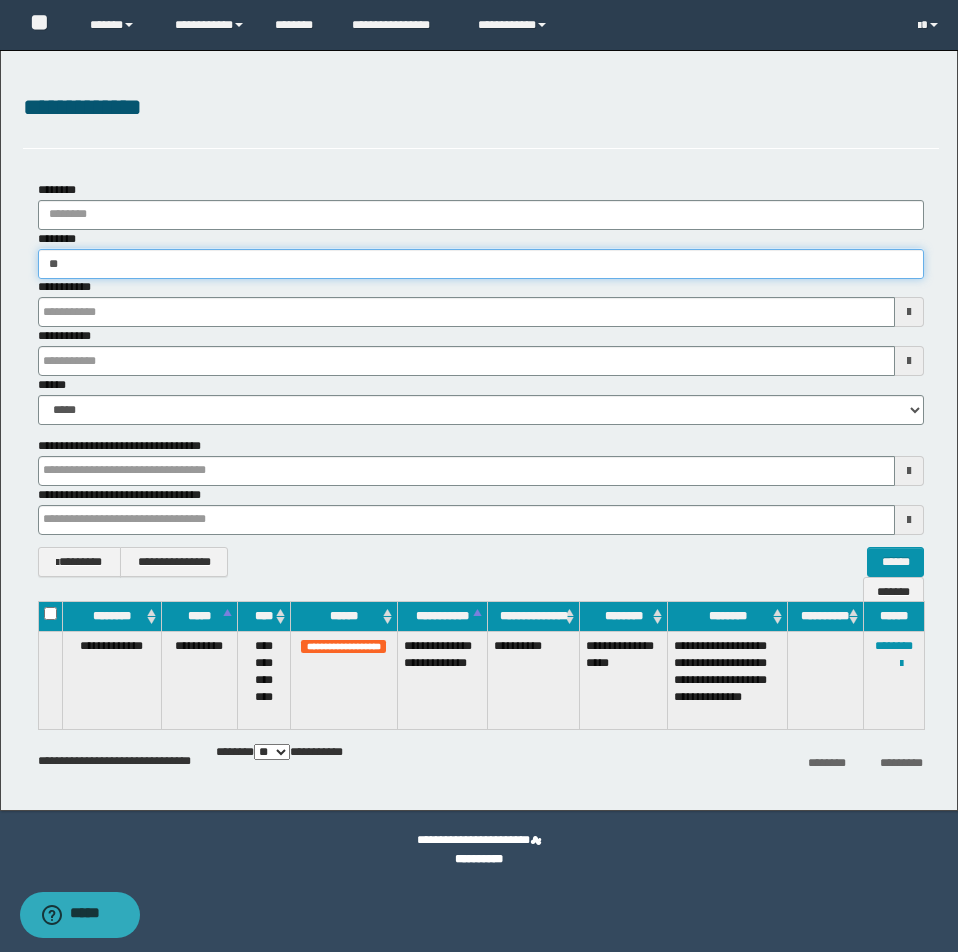 type on "*" 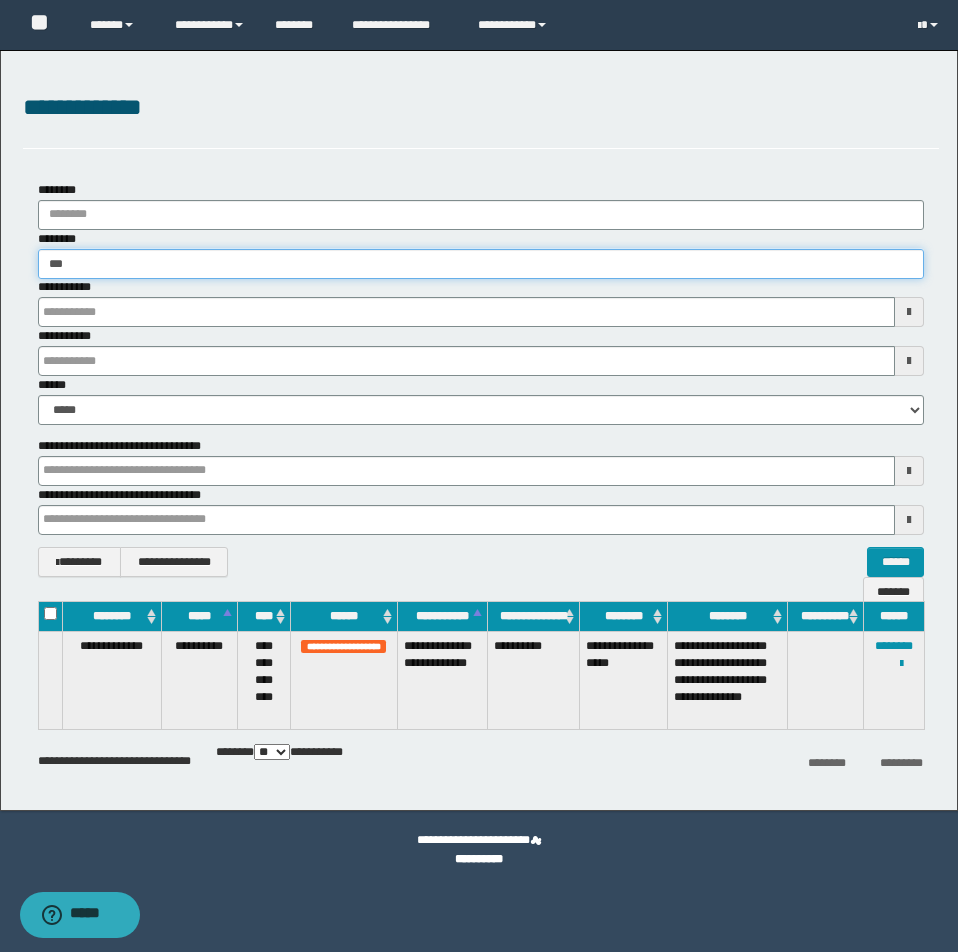 type on "****" 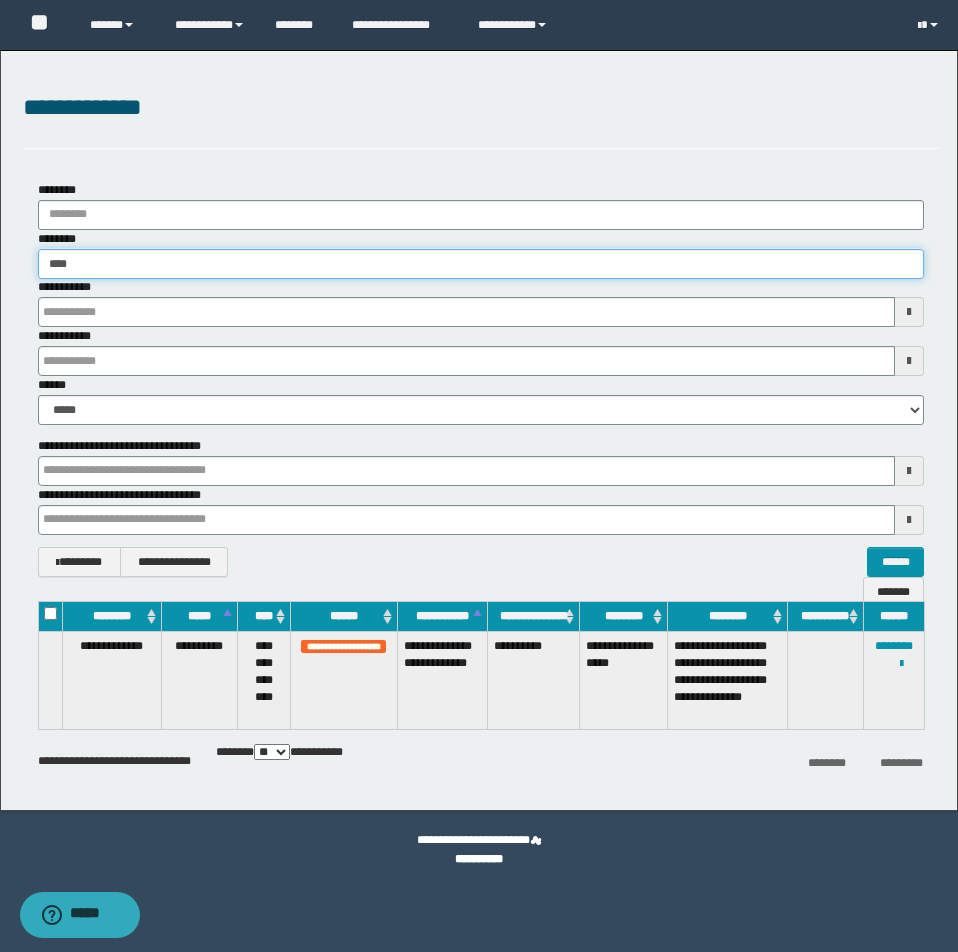 type on "****" 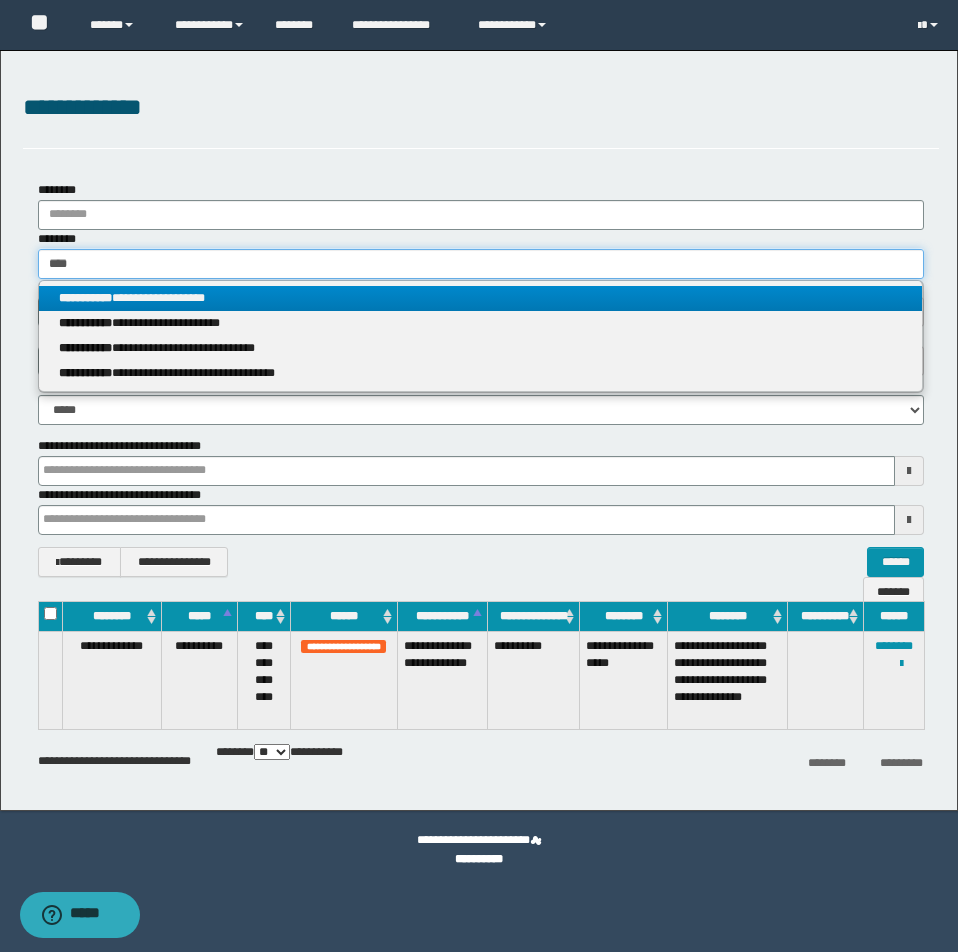 type on "****" 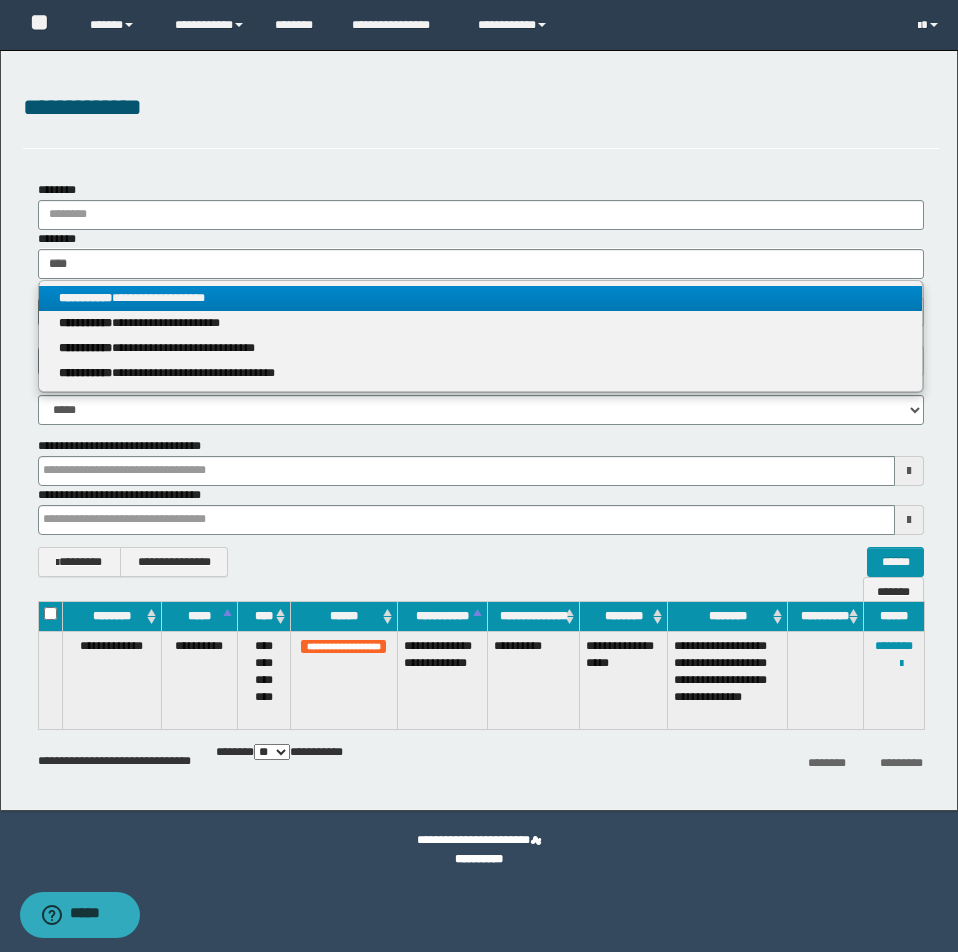 click on "**********" at bounding box center [480, 298] 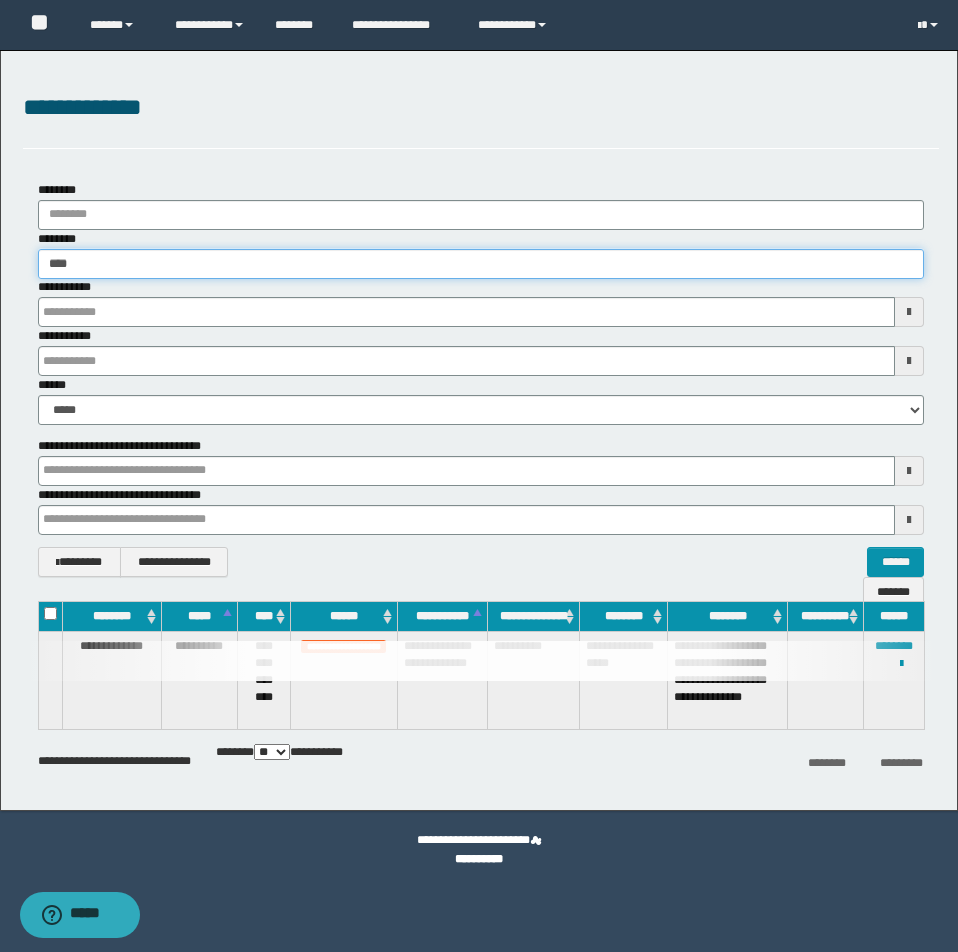 type 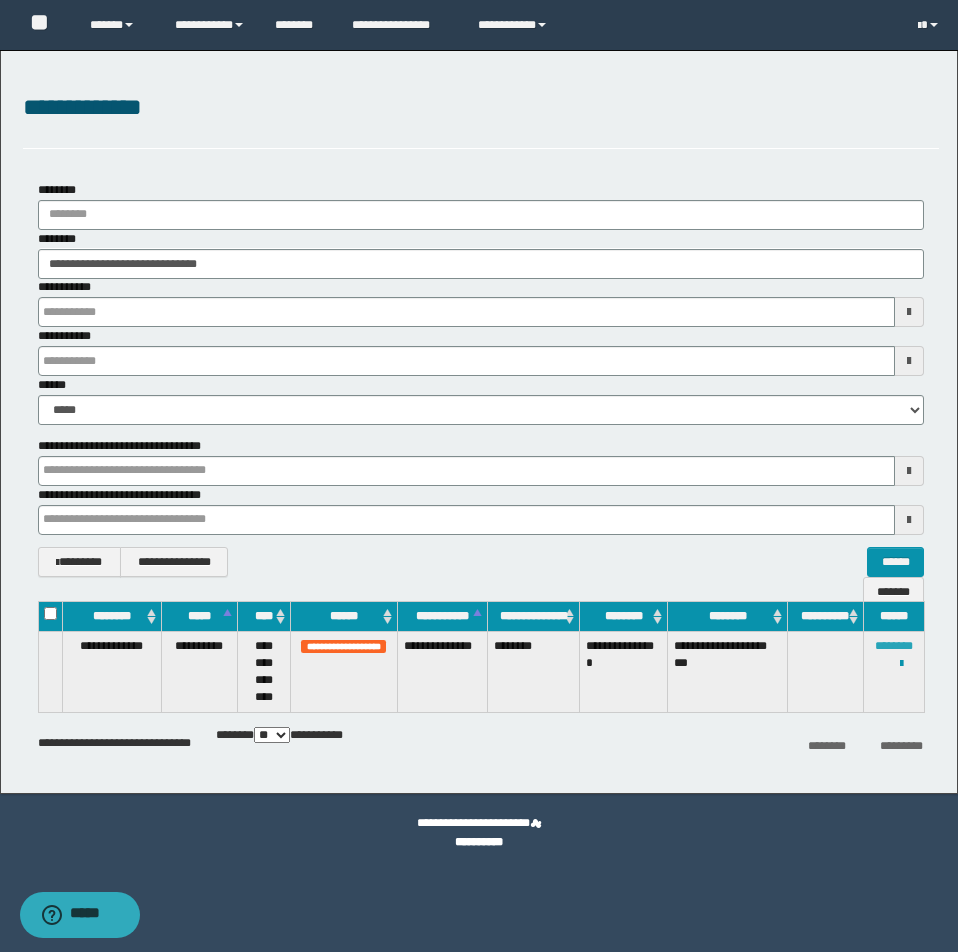 click on "********" at bounding box center [894, 646] 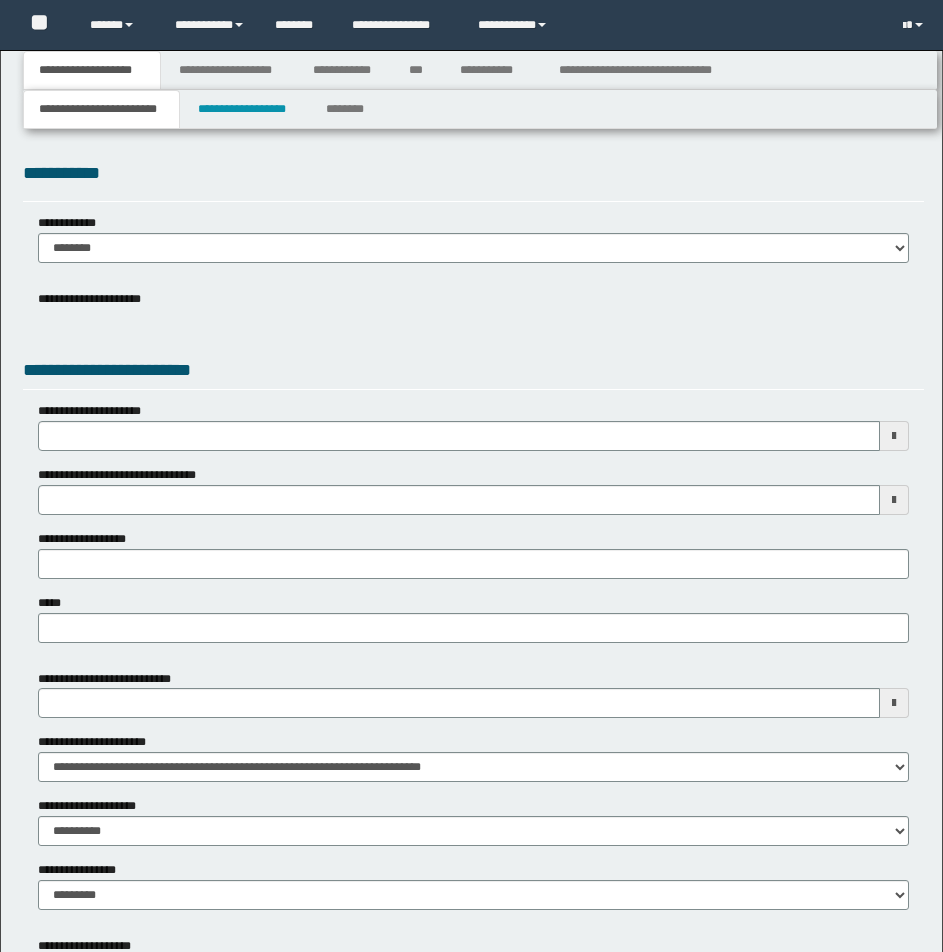 type 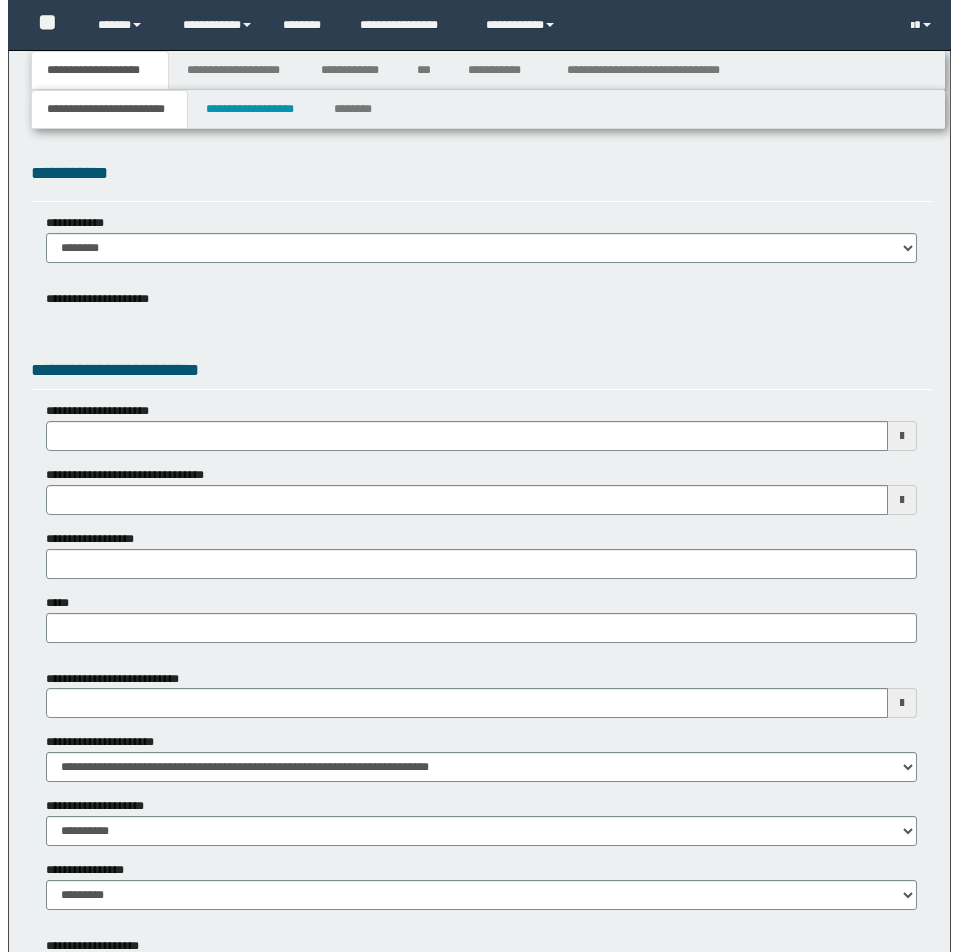 scroll, scrollTop: 0, scrollLeft: 0, axis: both 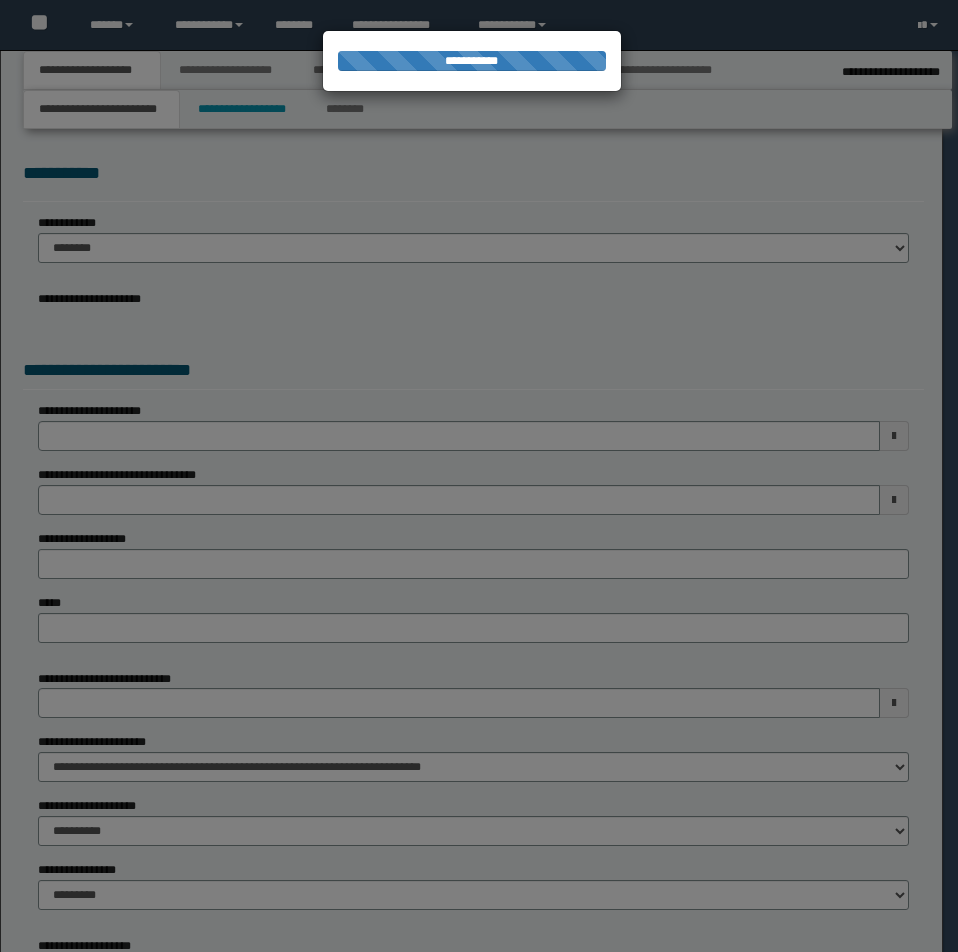type on "**********" 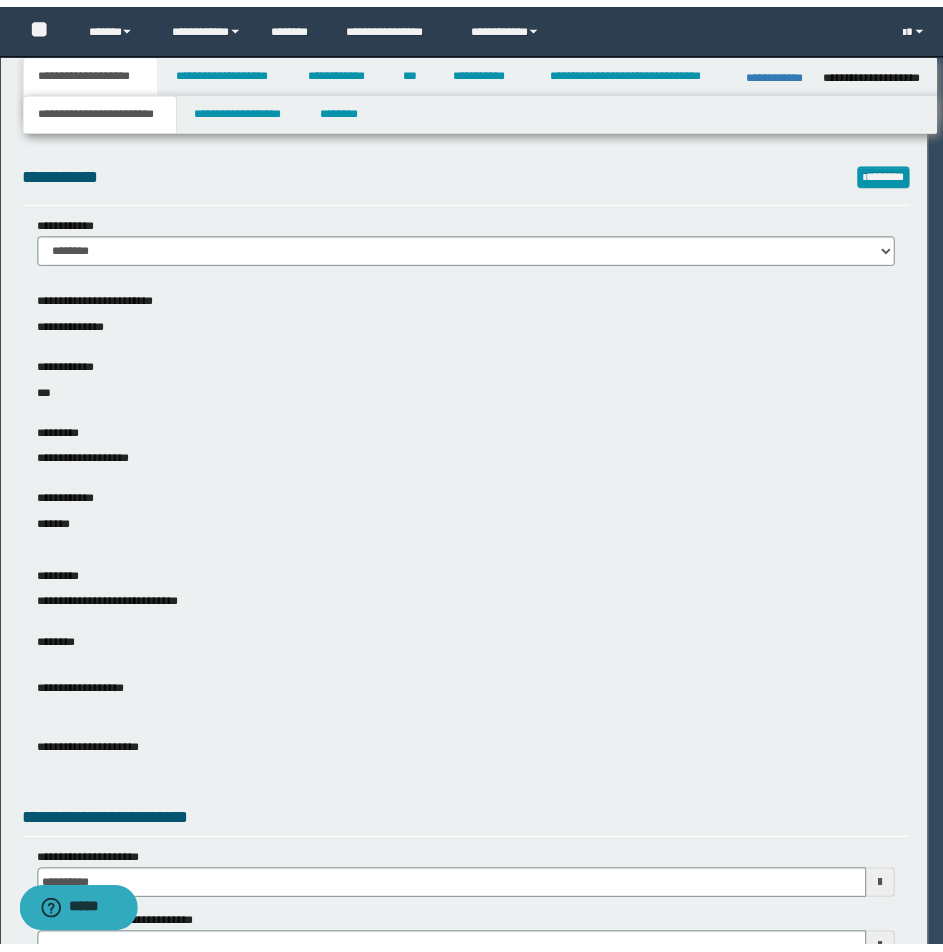 scroll, scrollTop: 0, scrollLeft: 0, axis: both 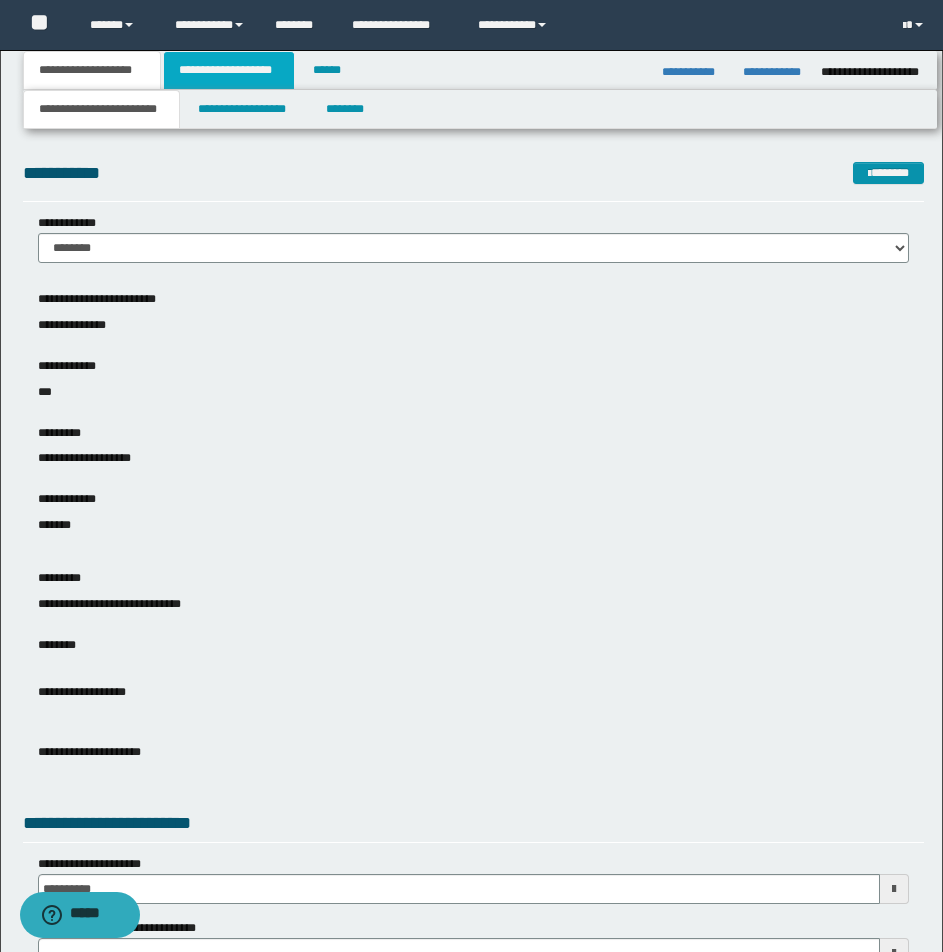 click on "**********" at bounding box center (229, 70) 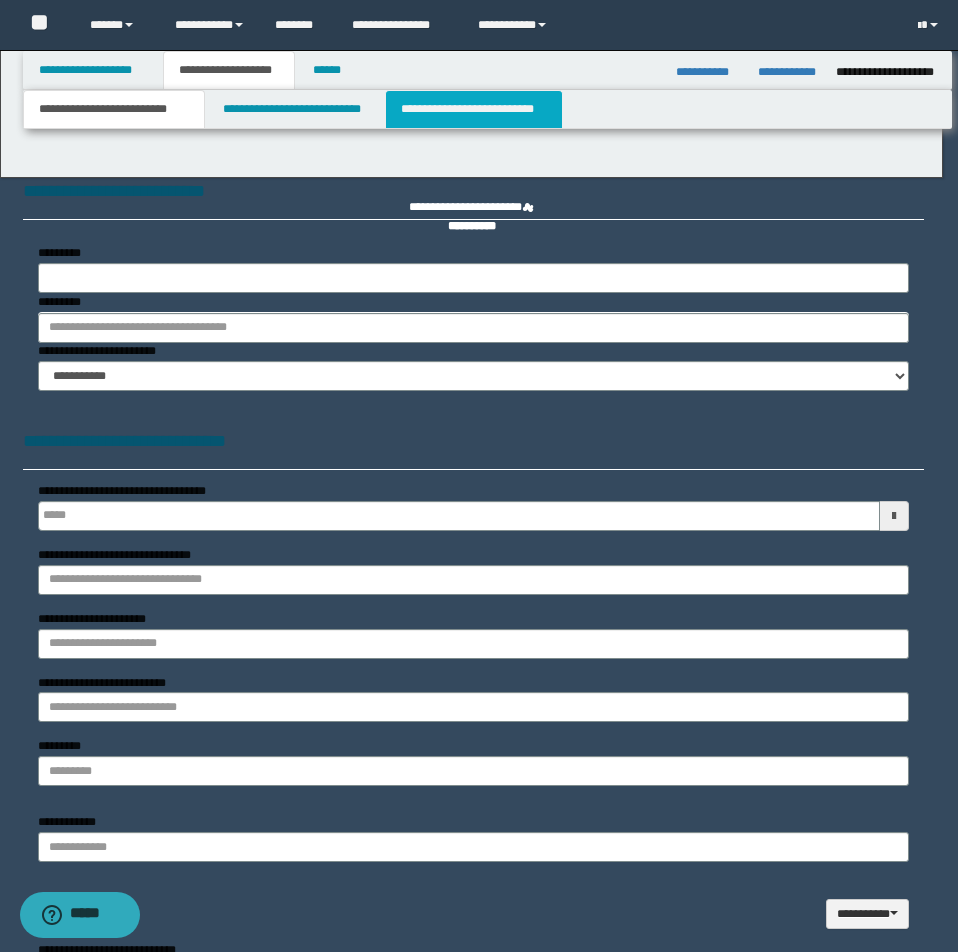 click on "**********" at bounding box center (471, 476) 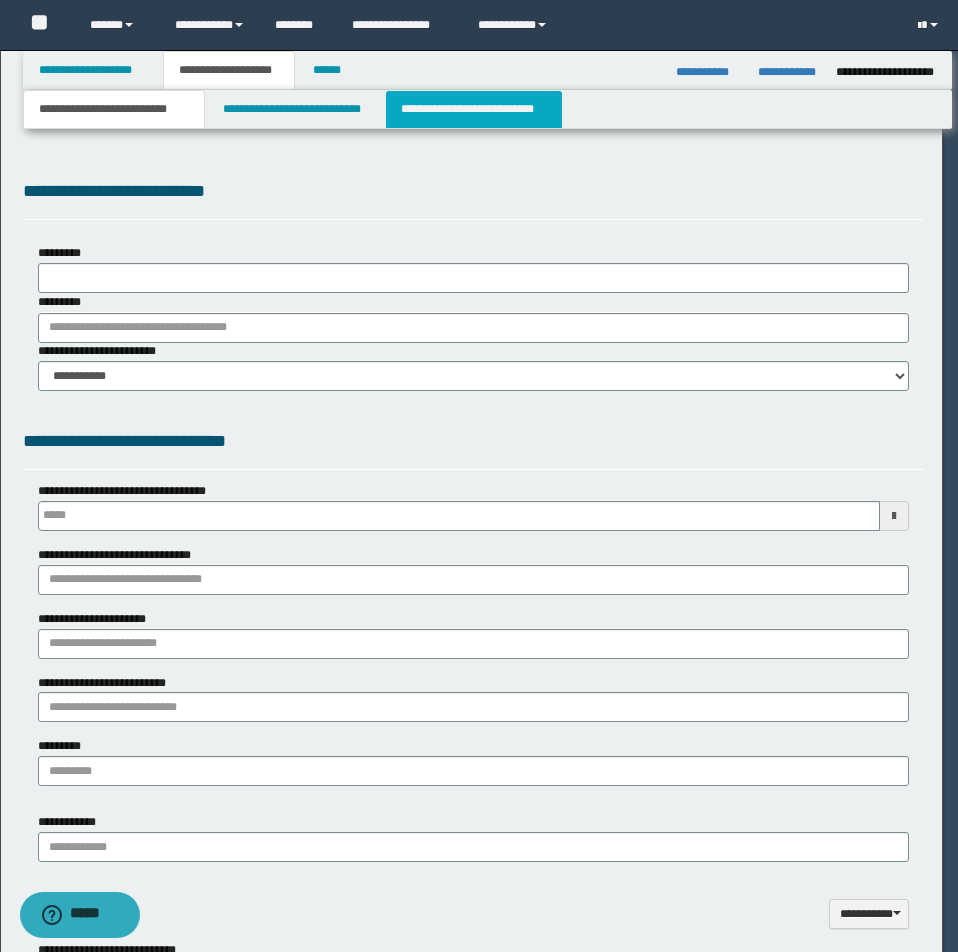 type 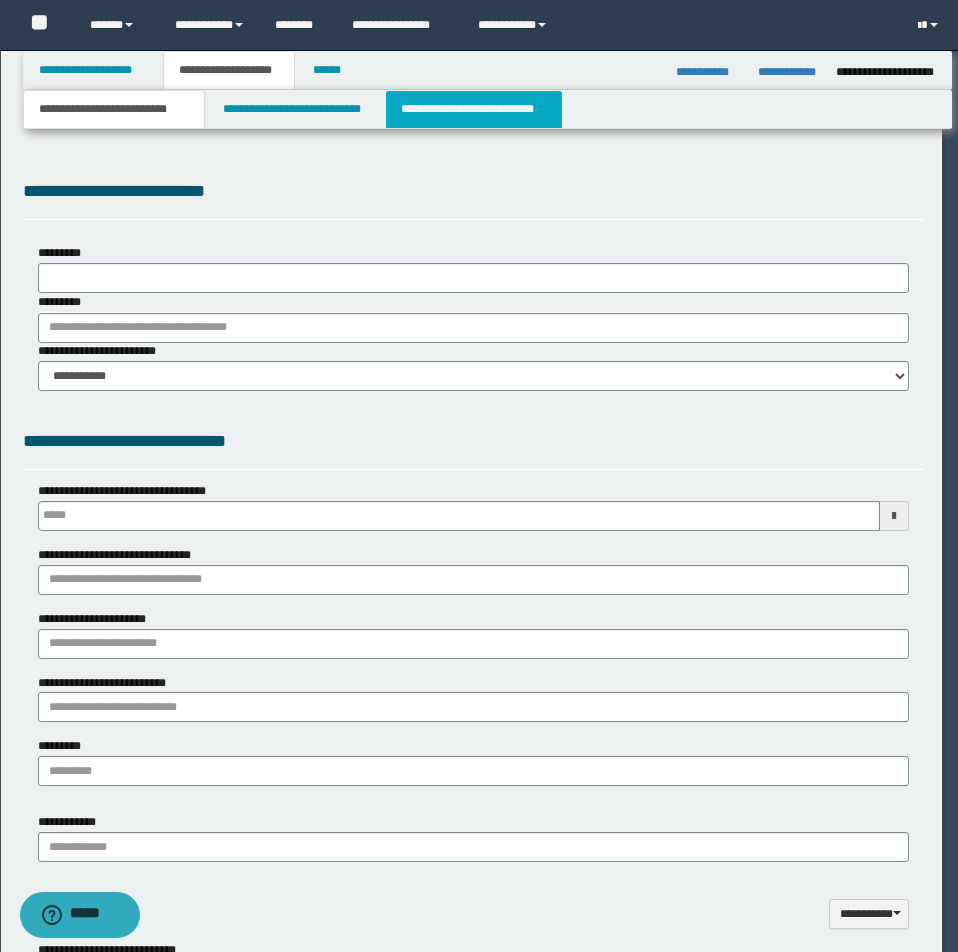 select on "*" 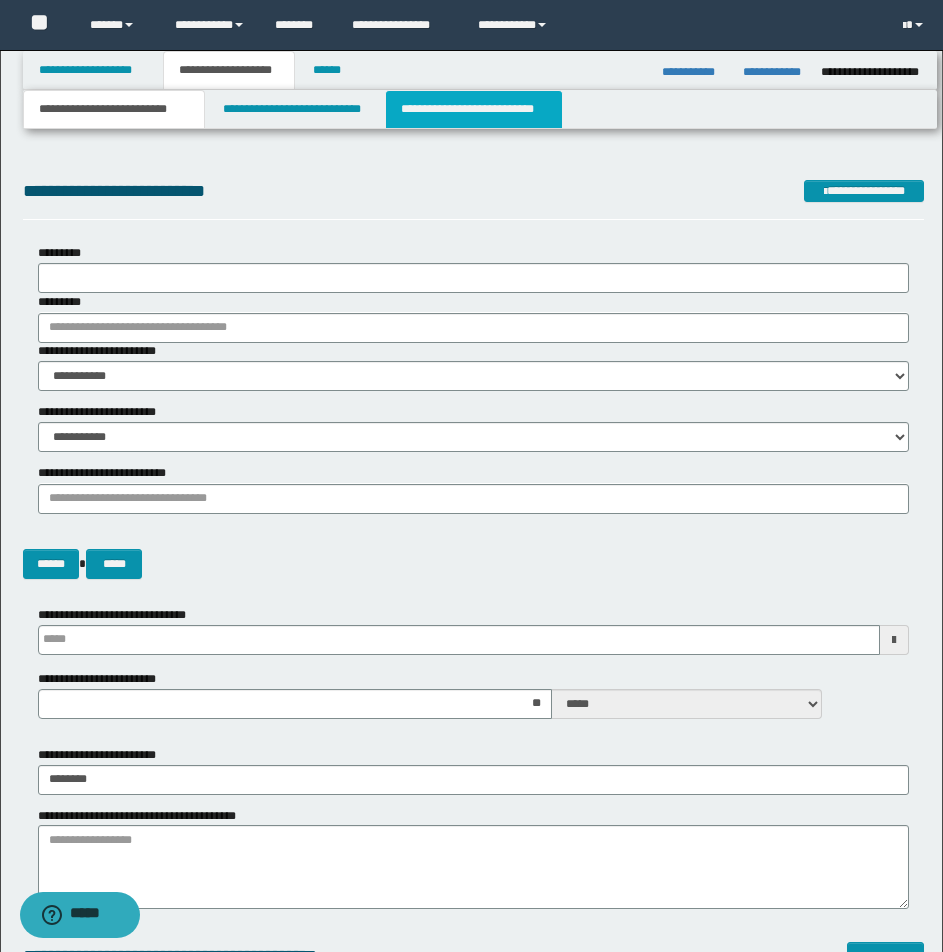 scroll, scrollTop: 0, scrollLeft: 0, axis: both 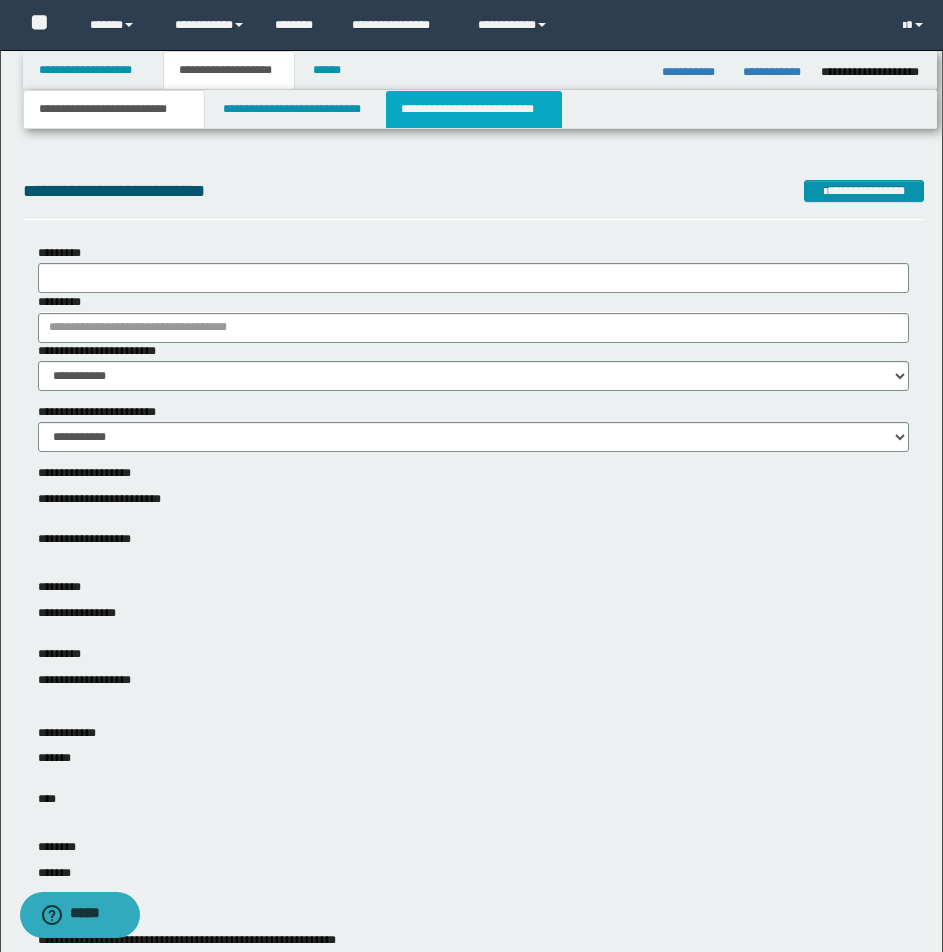 click on "**********" at bounding box center (474, 109) 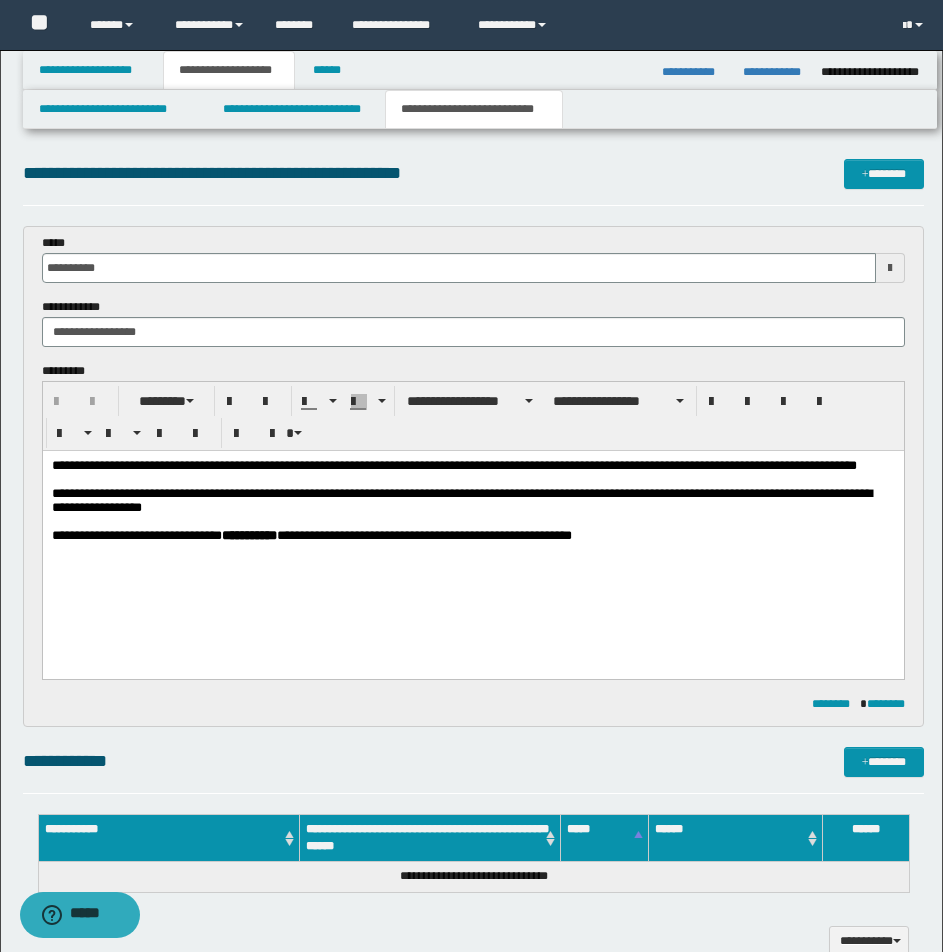 scroll, scrollTop: 0, scrollLeft: 0, axis: both 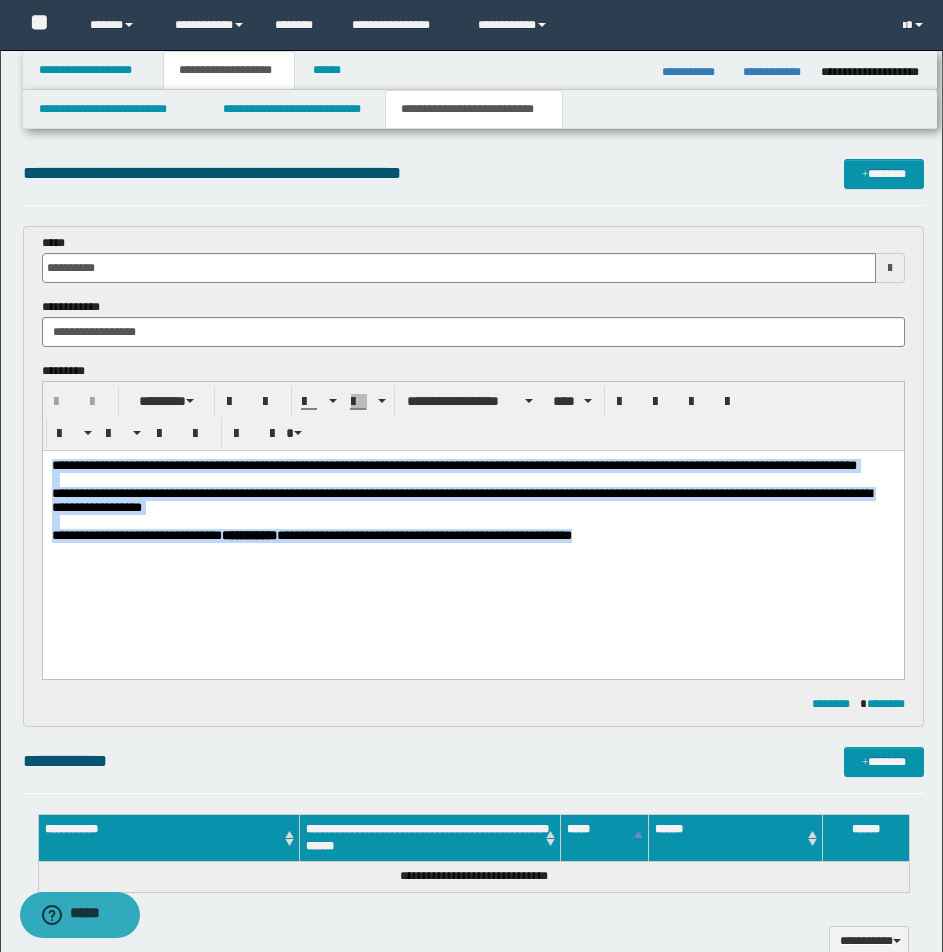drag, startPoint x: 52, startPoint y: 465, endPoint x: 863, endPoint y: 658, distance: 833.6486 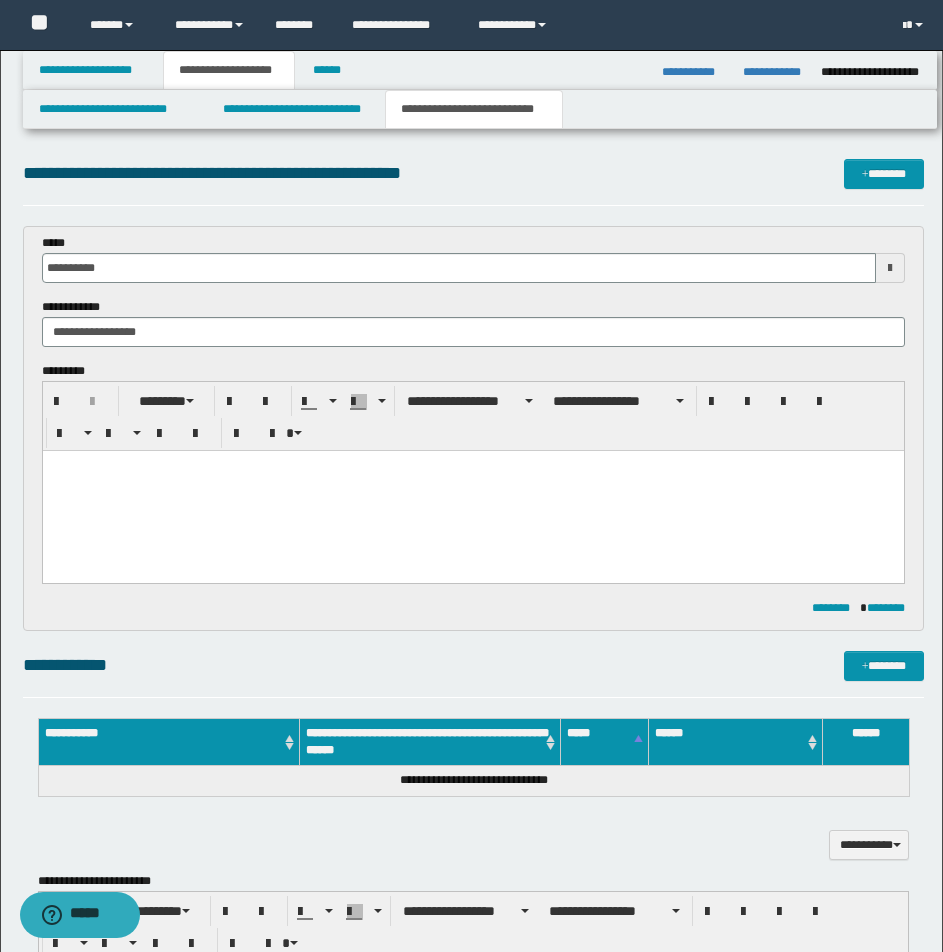 paste 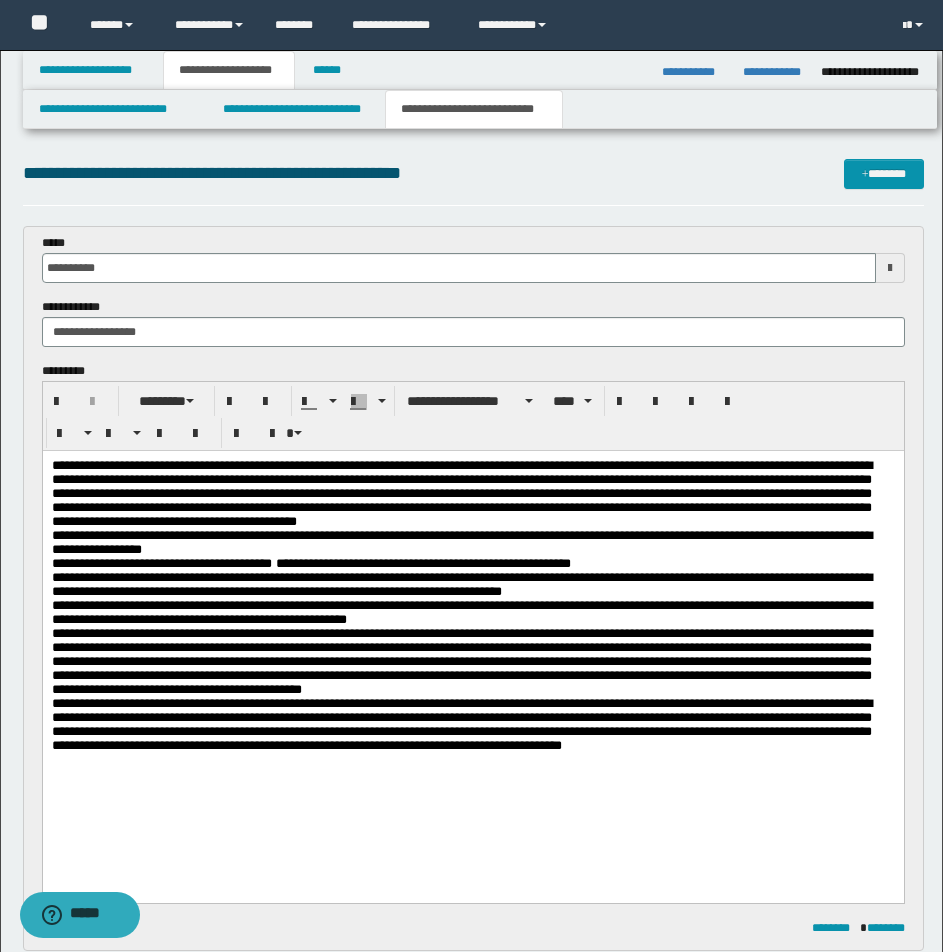 click on "**********" at bounding box center (473, 633) 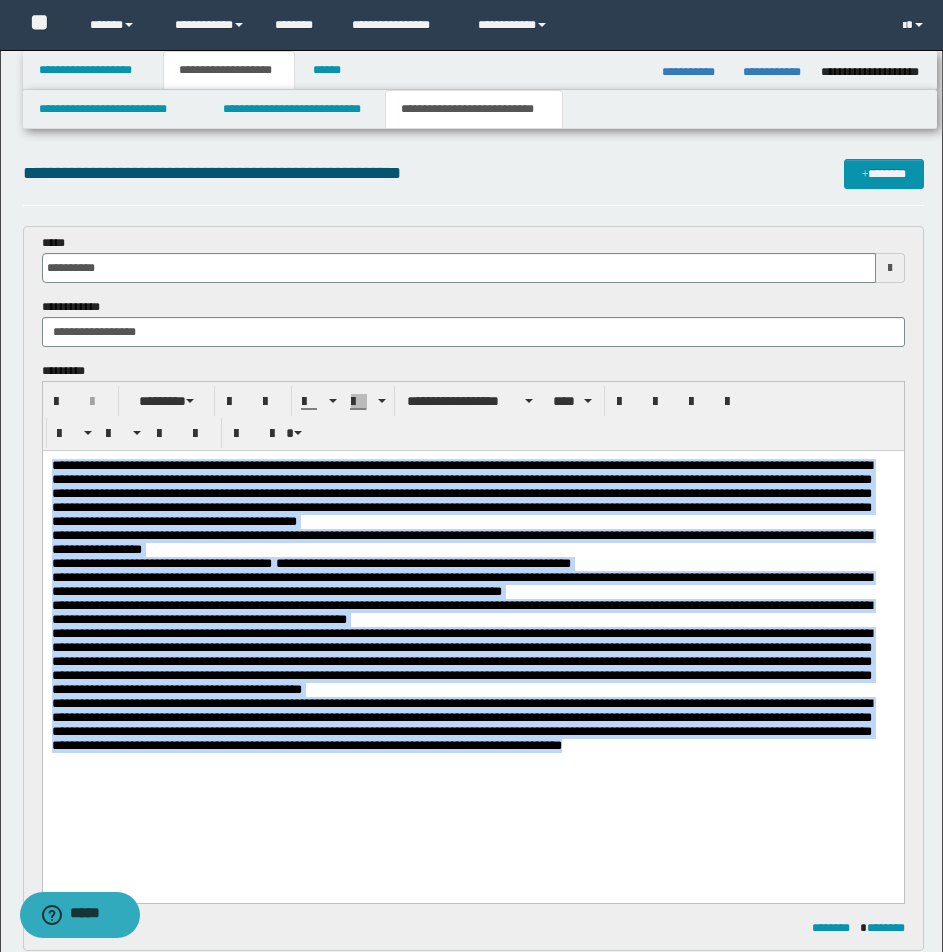 drag, startPoint x: 49, startPoint y: 461, endPoint x: 866, endPoint y: 879, distance: 917.7216 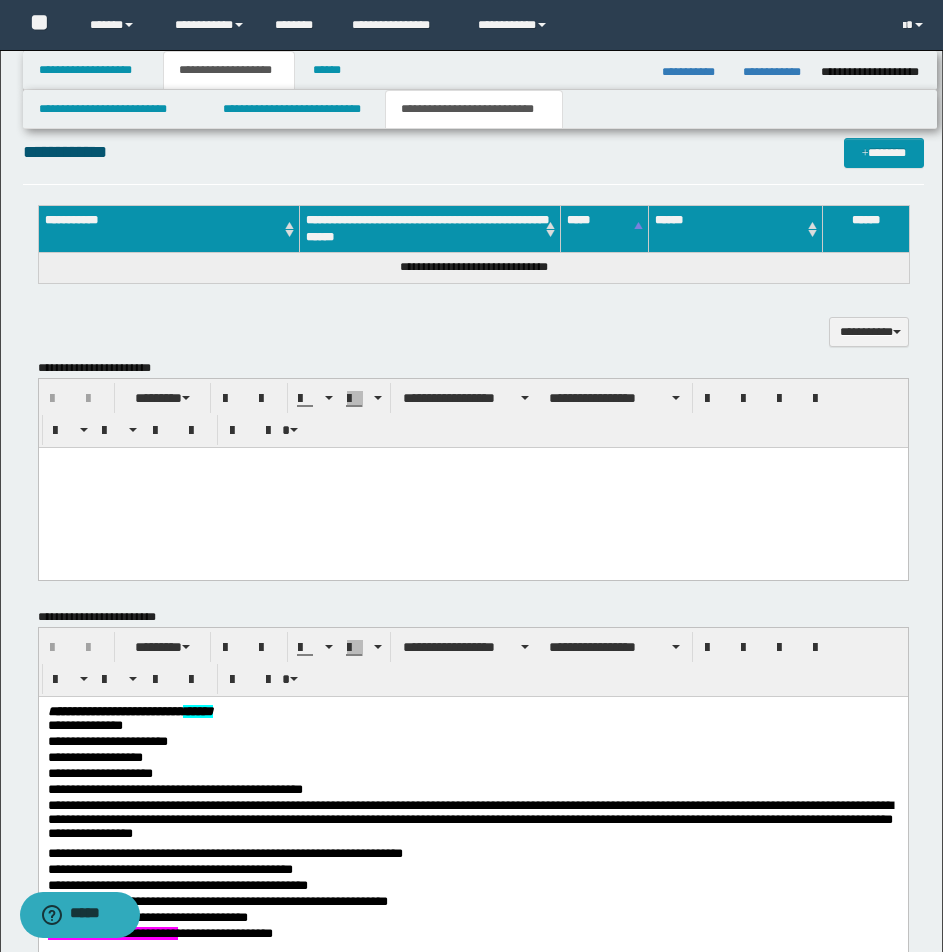 click at bounding box center (472, 487) 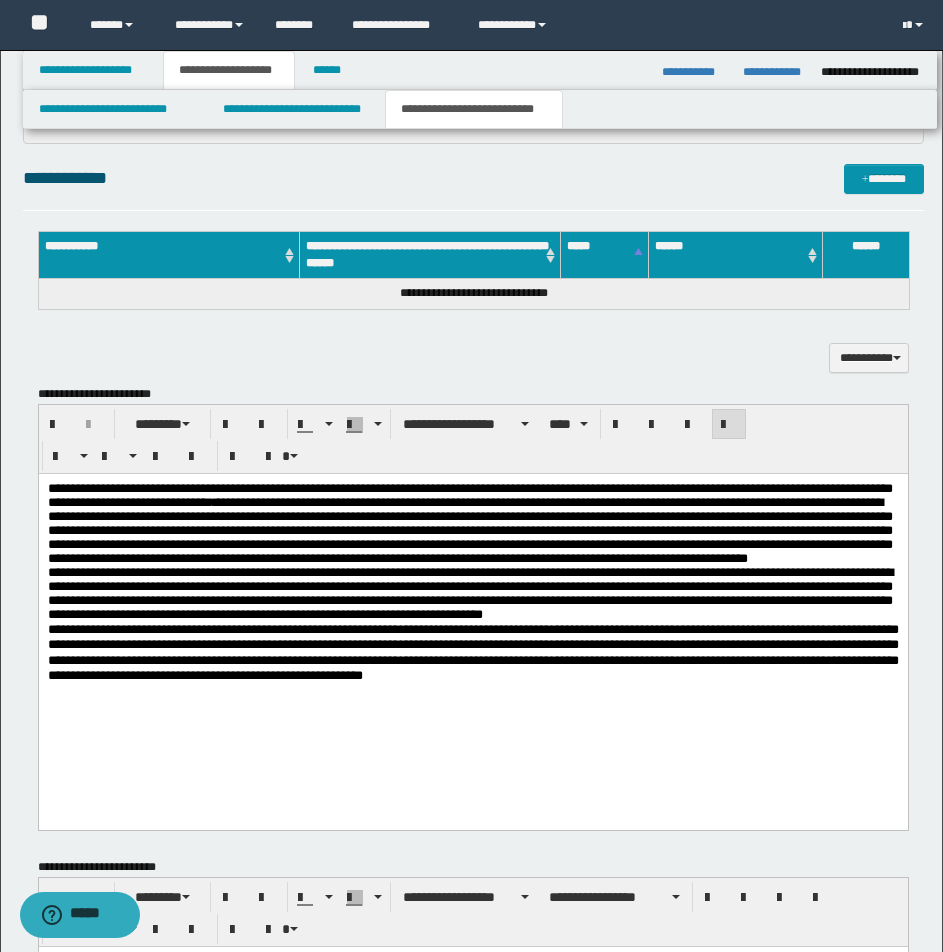 scroll, scrollTop: 793, scrollLeft: 0, axis: vertical 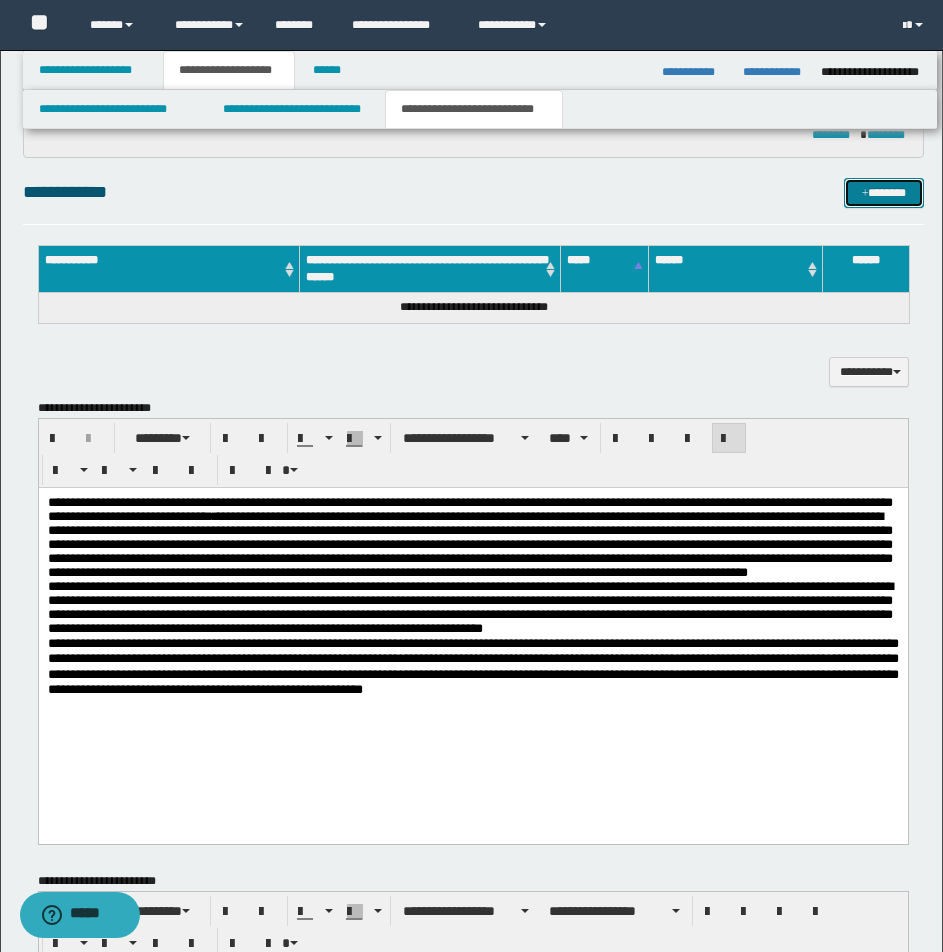 click on "*******" at bounding box center [884, 193] 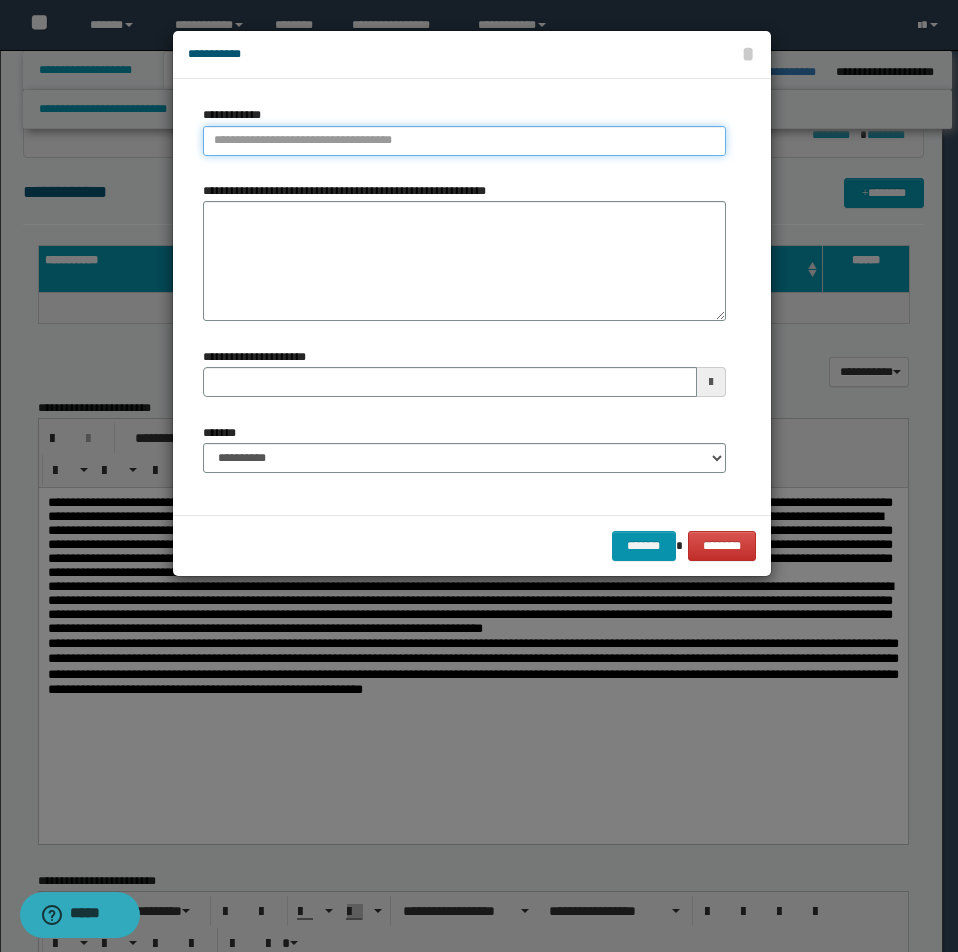 click on "**********" at bounding box center [464, 141] 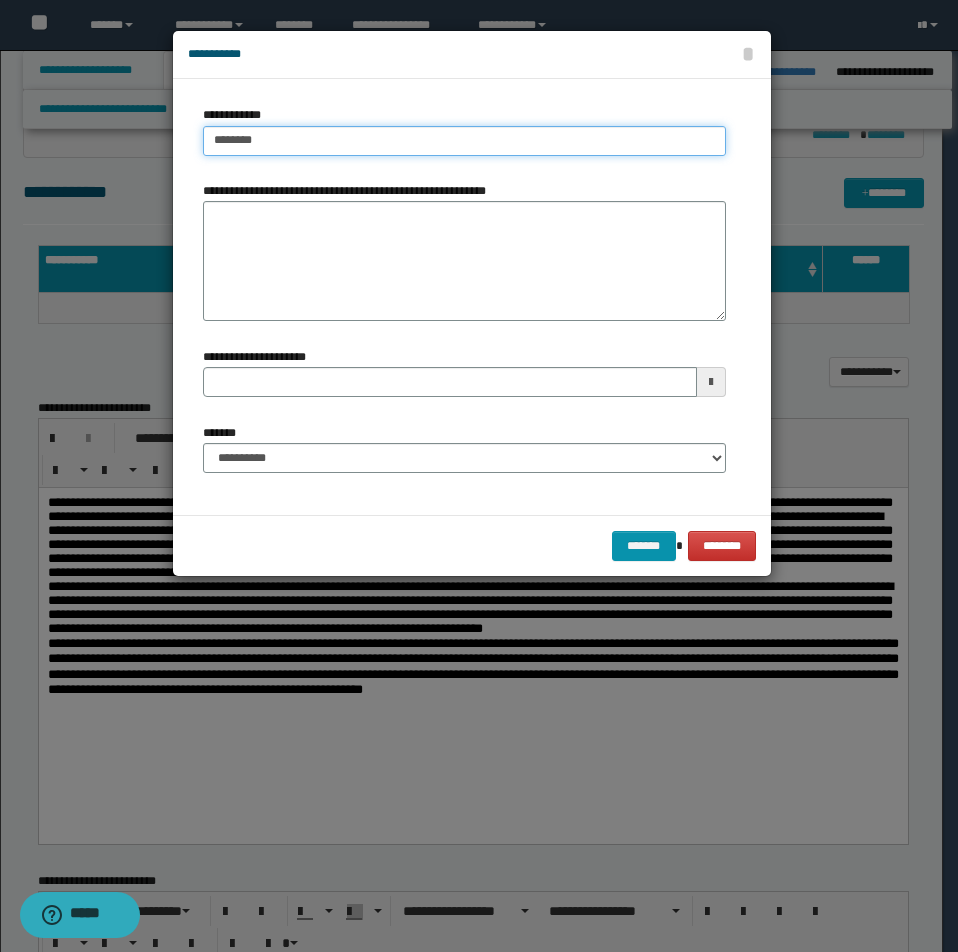 type on "********" 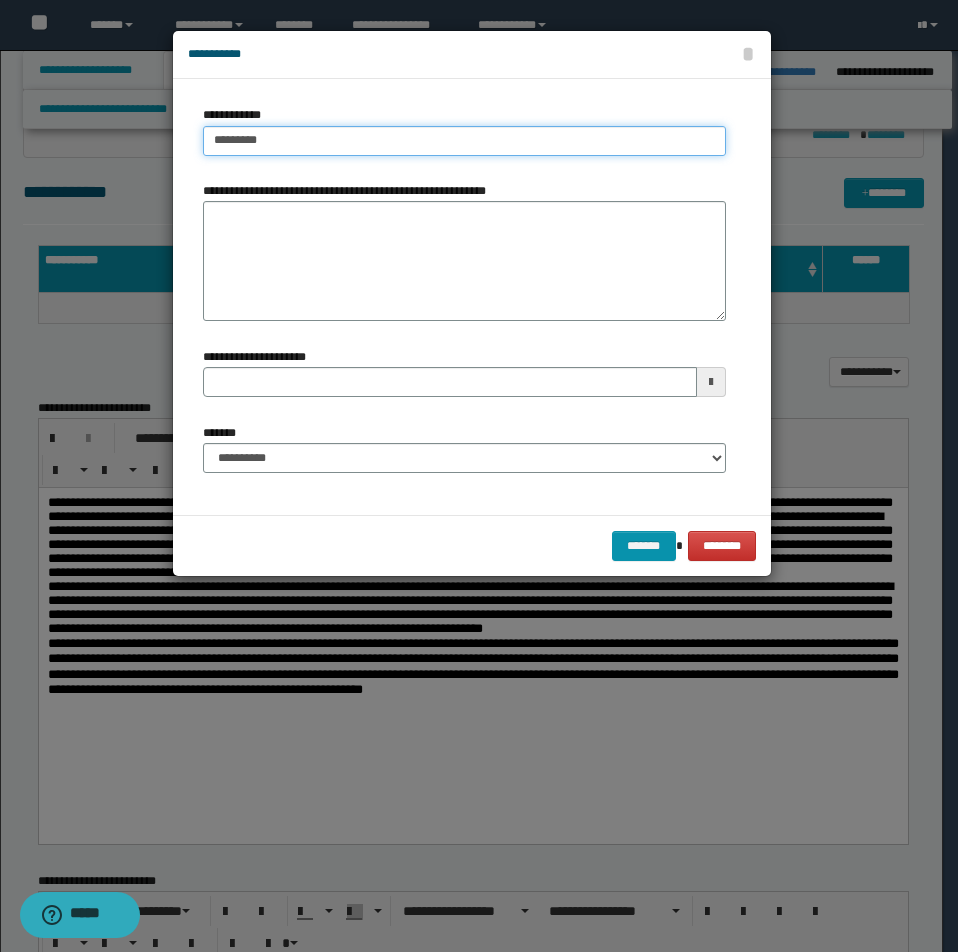 type on "********" 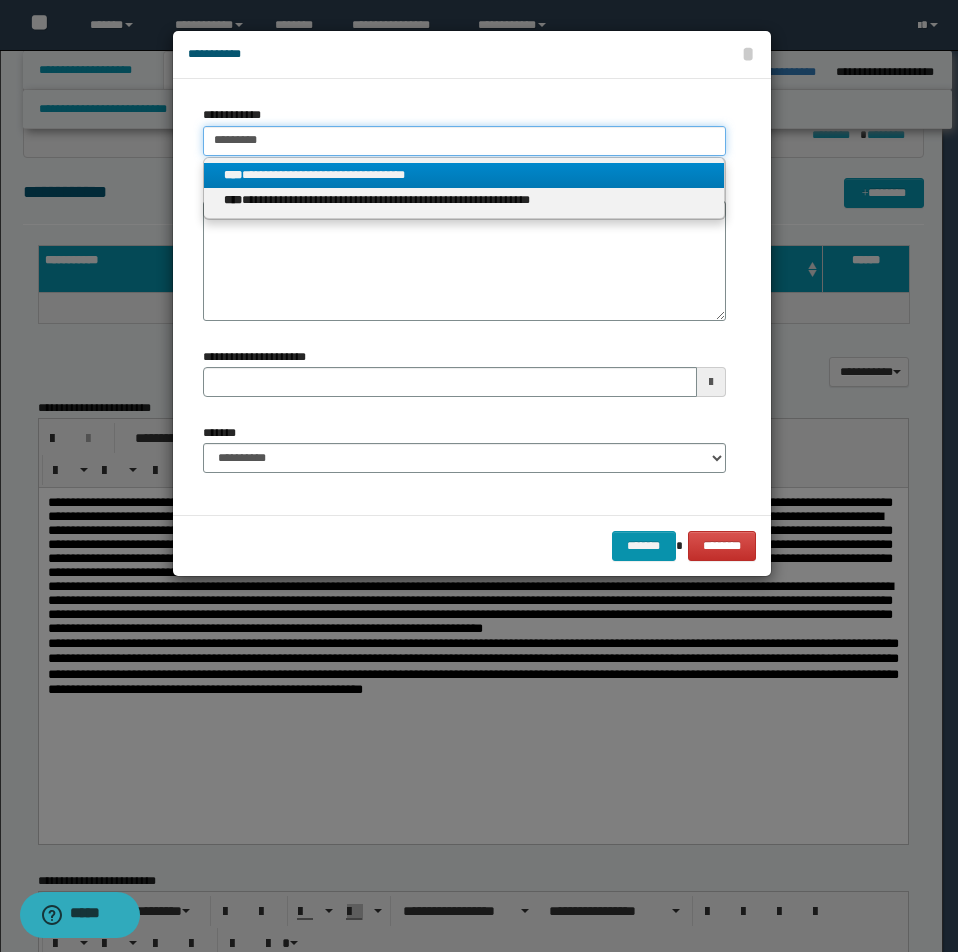 type on "********" 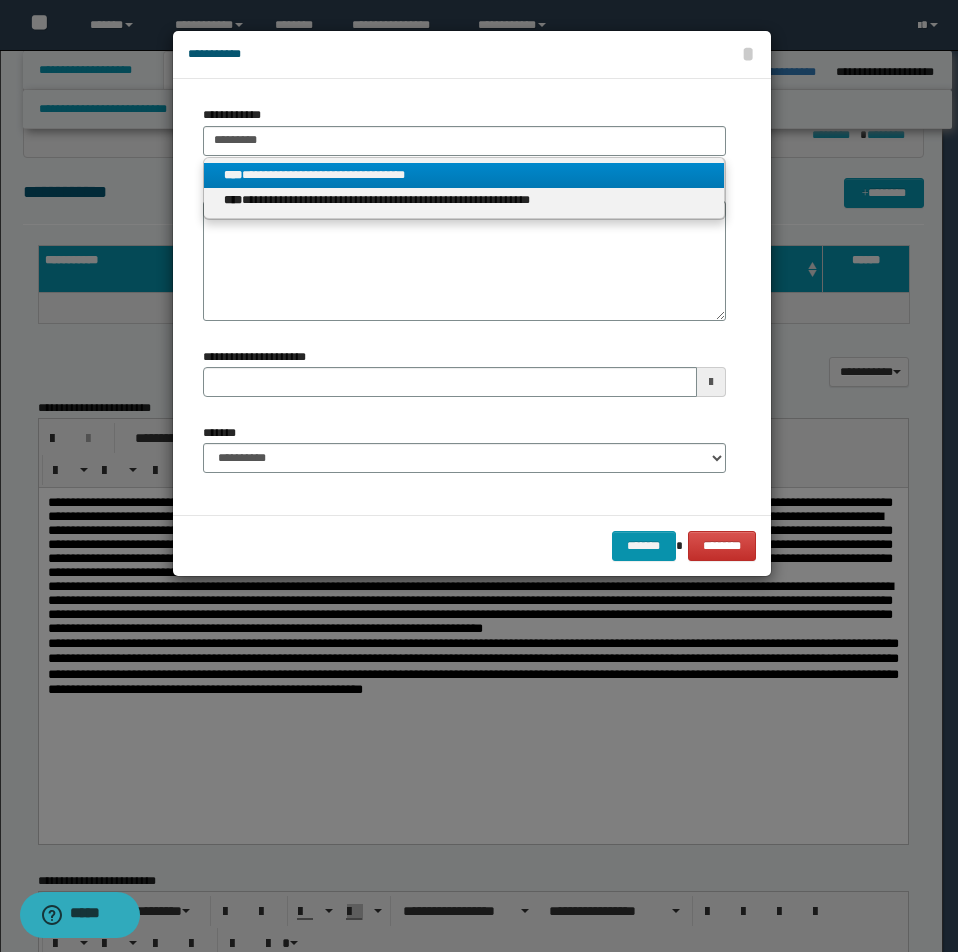 click on "**********" at bounding box center (464, 175) 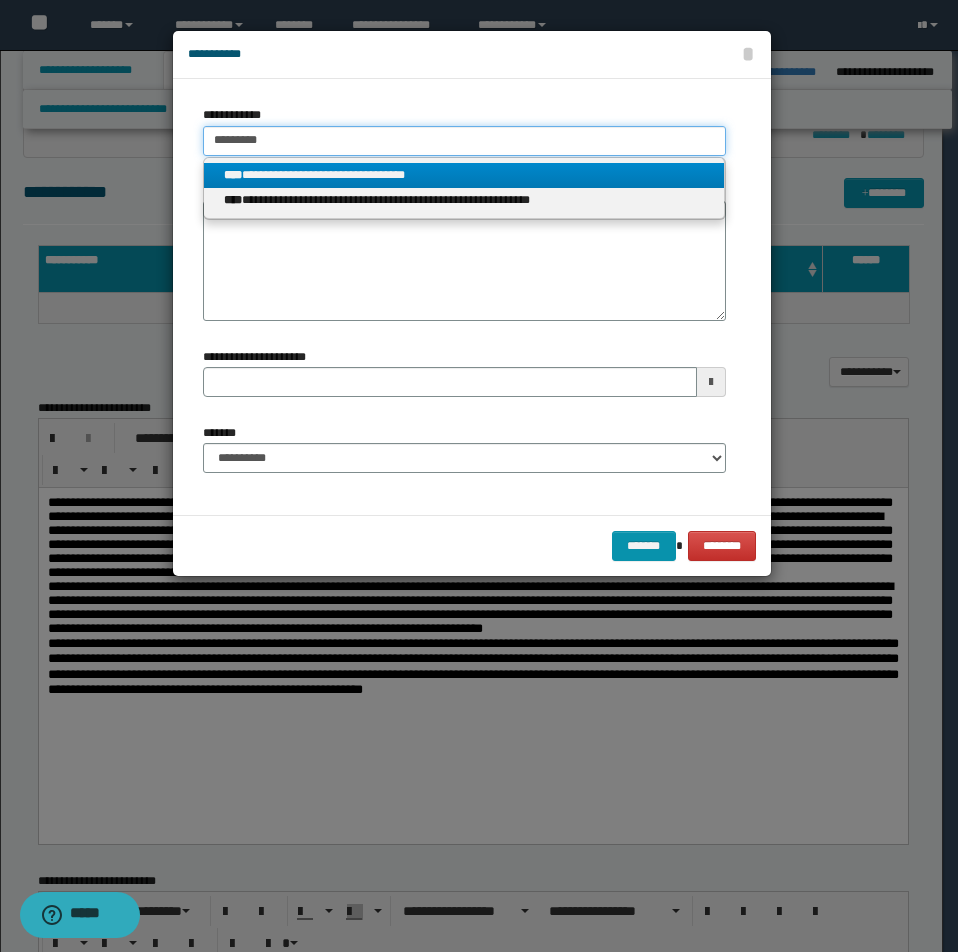 type 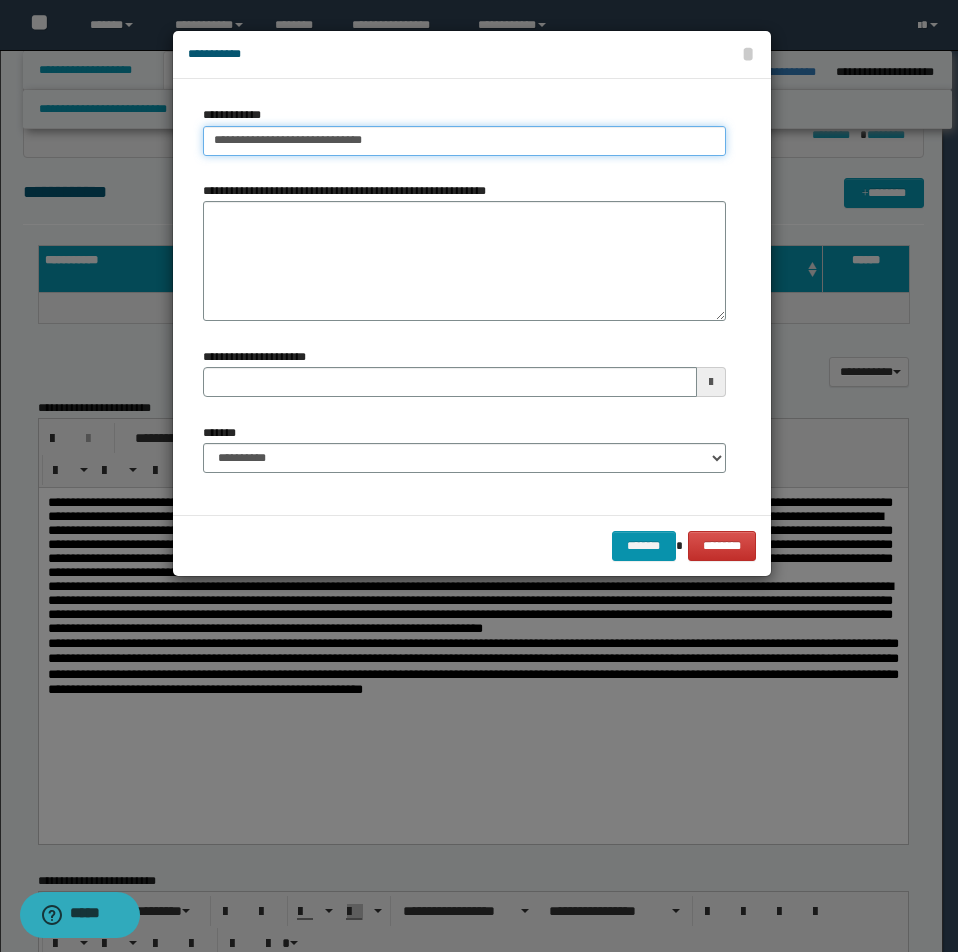 drag, startPoint x: 214, startPoint y: 139, endPoint x: 494, endPoint y: 145, distance: 280.06427 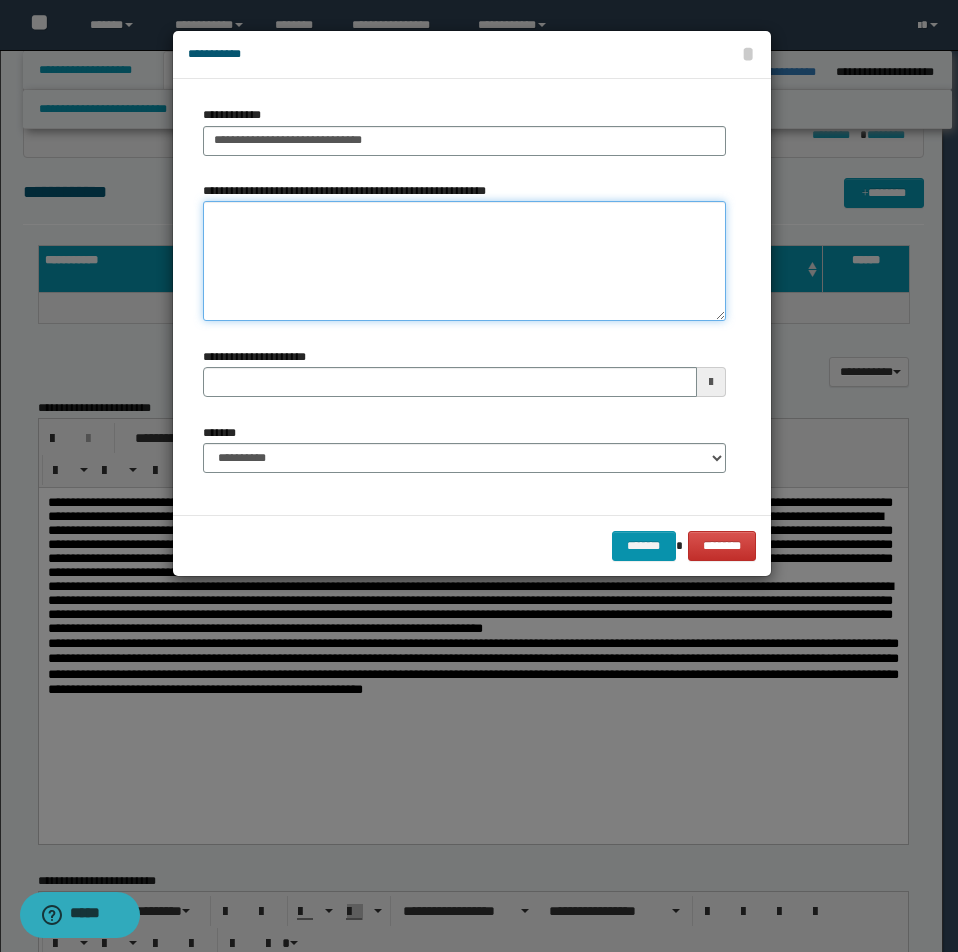 click on "**********" at bounding box center (464, 261) 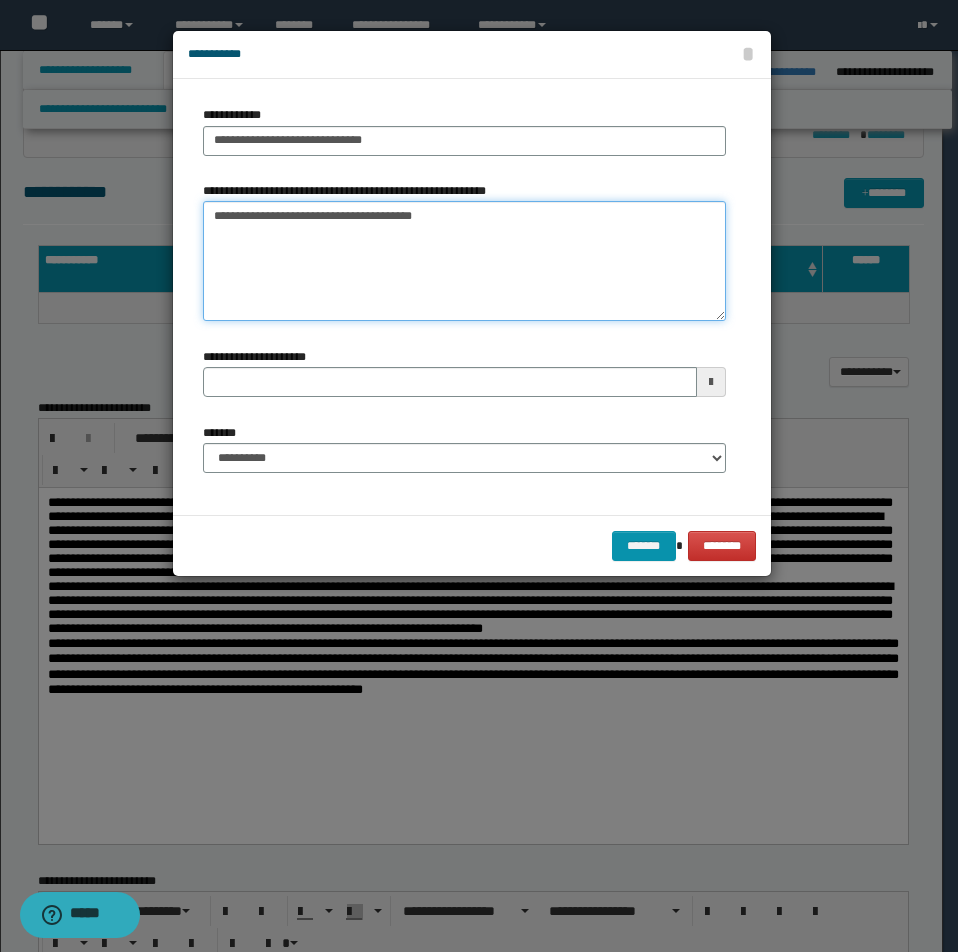 type on "**********" 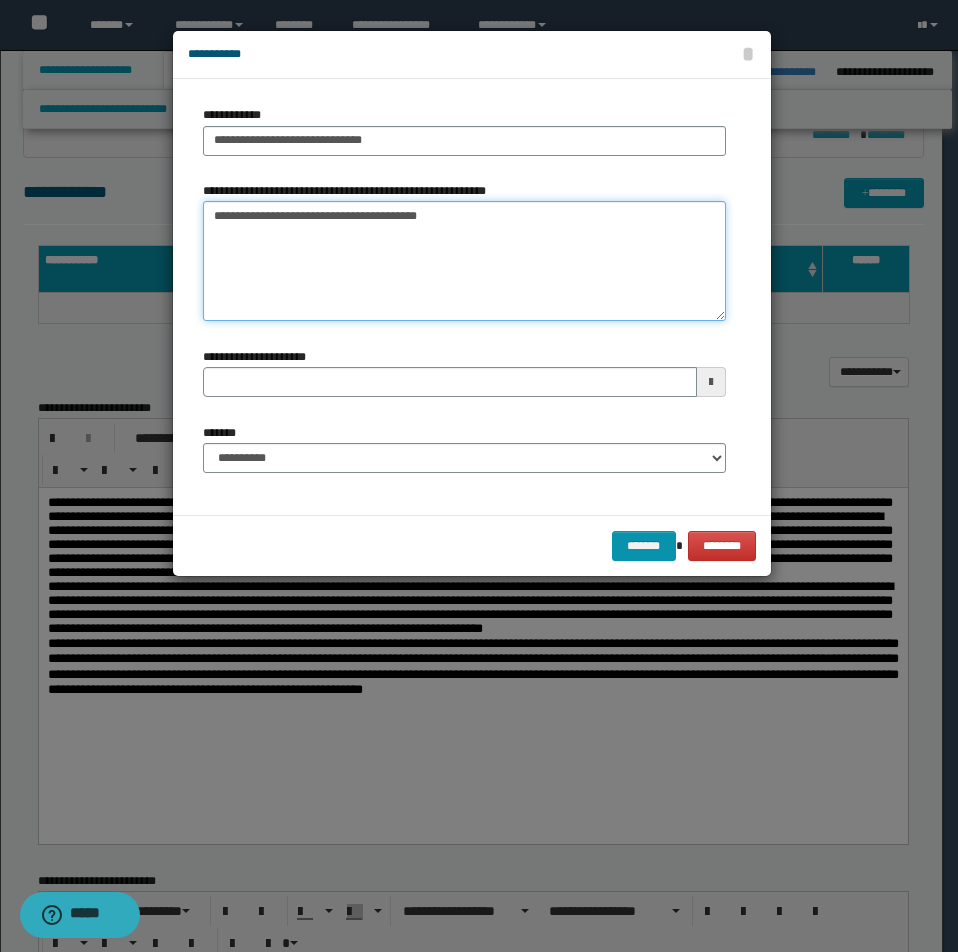 type 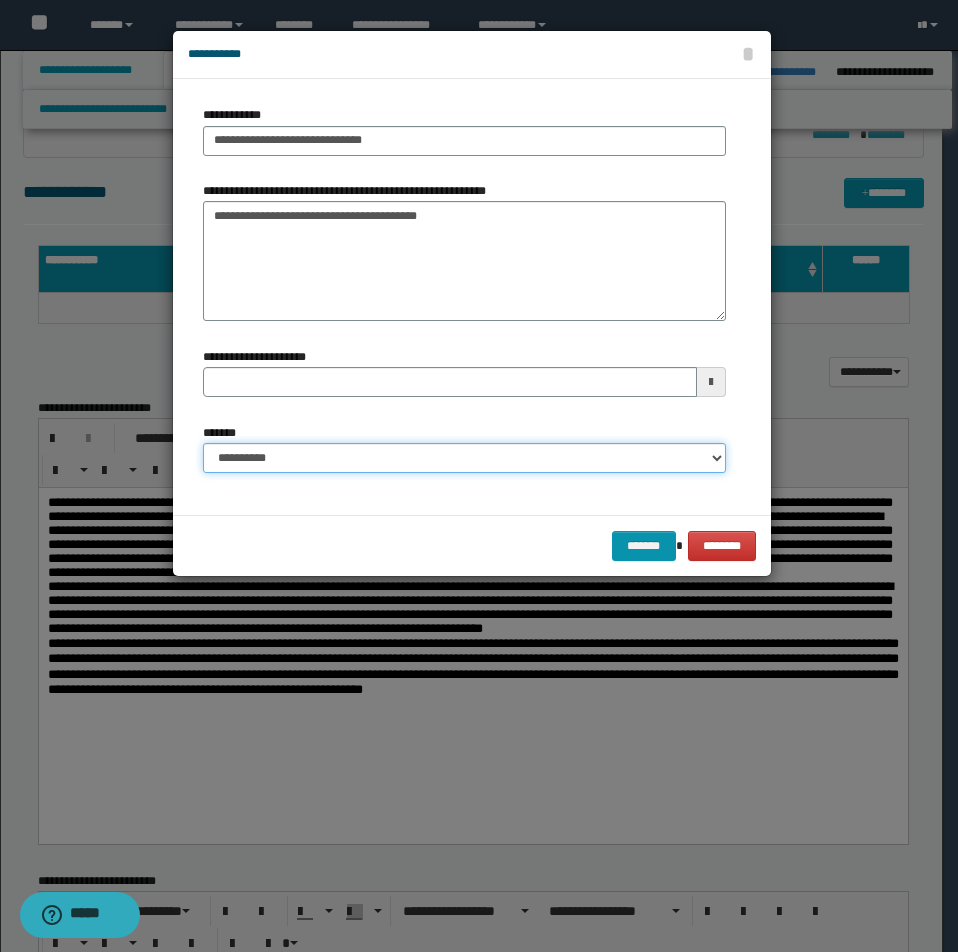 click on "**********" at bounding box center (464, 458) 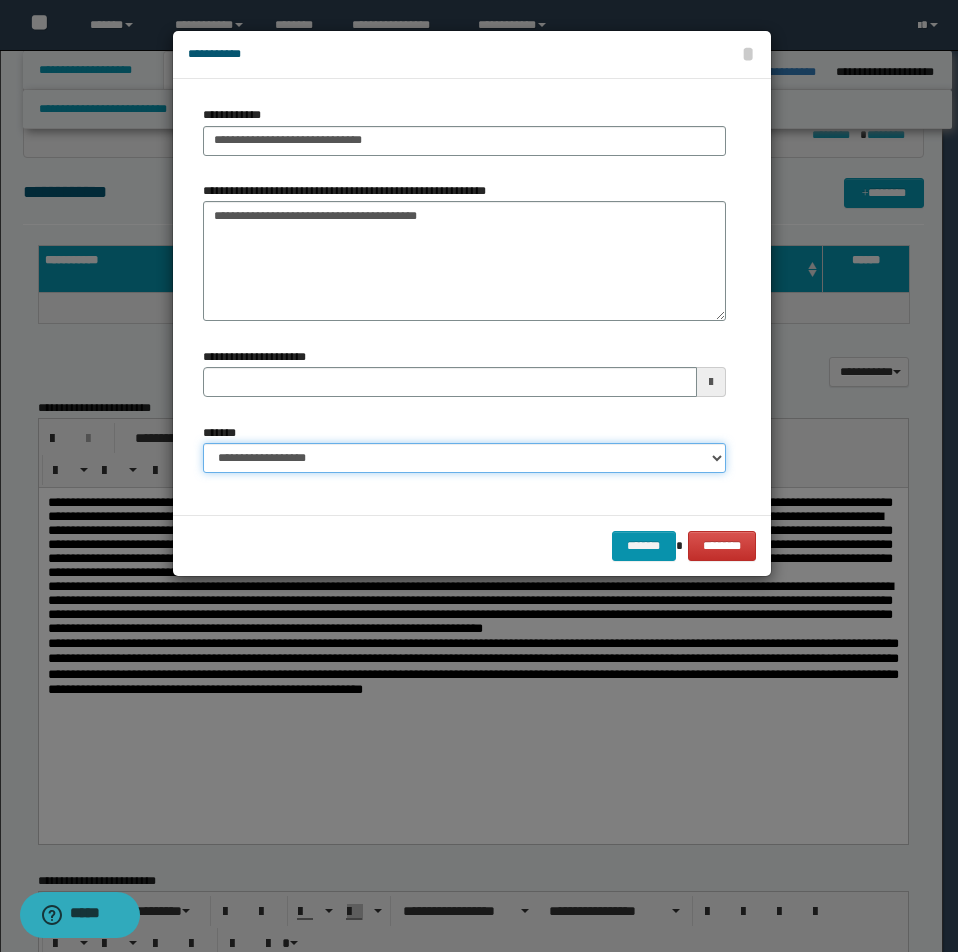 click on "**********" at bounding box center [464, 458] 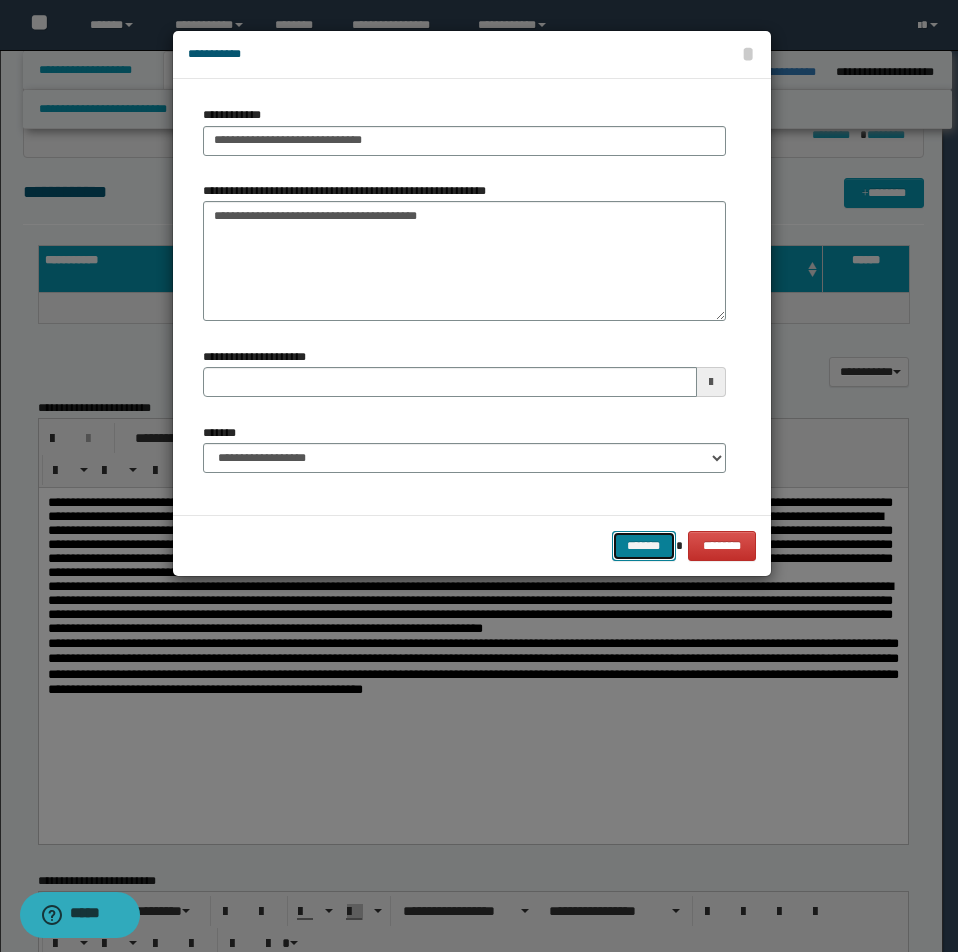 click on "*******" at bounding box center [644, 546] 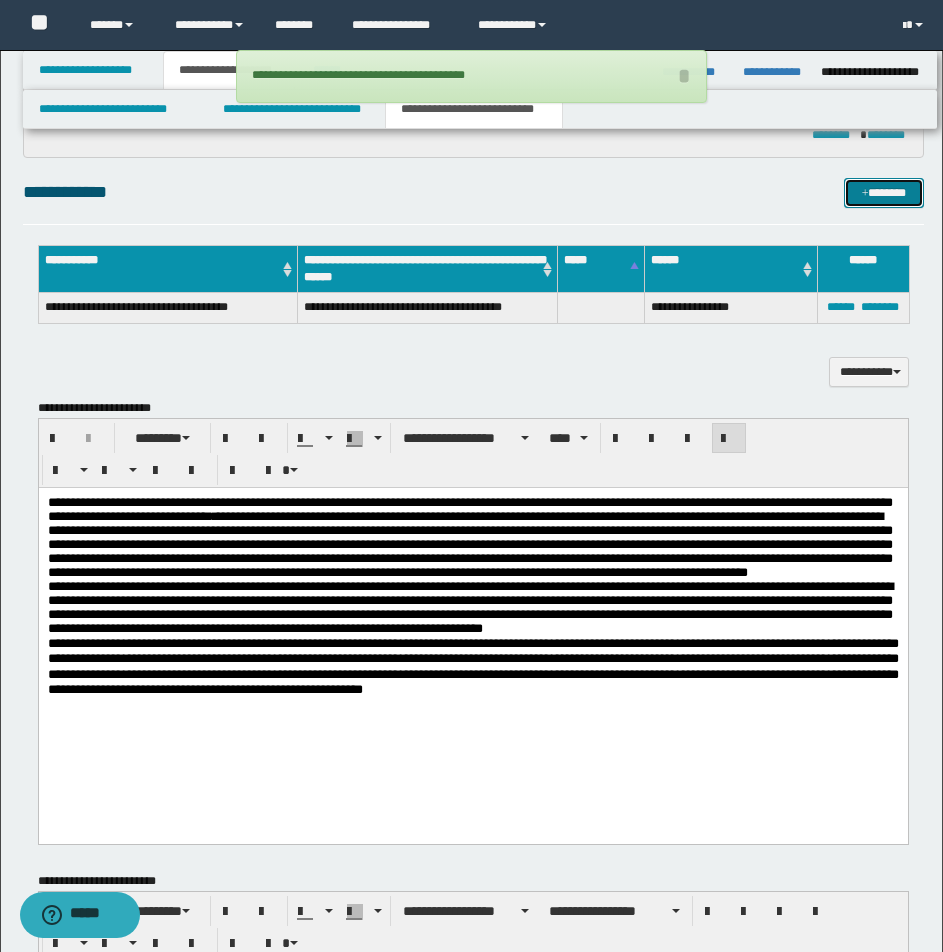 scroll, scrollTop: 753, scrollLeft: 0, axis: vertical 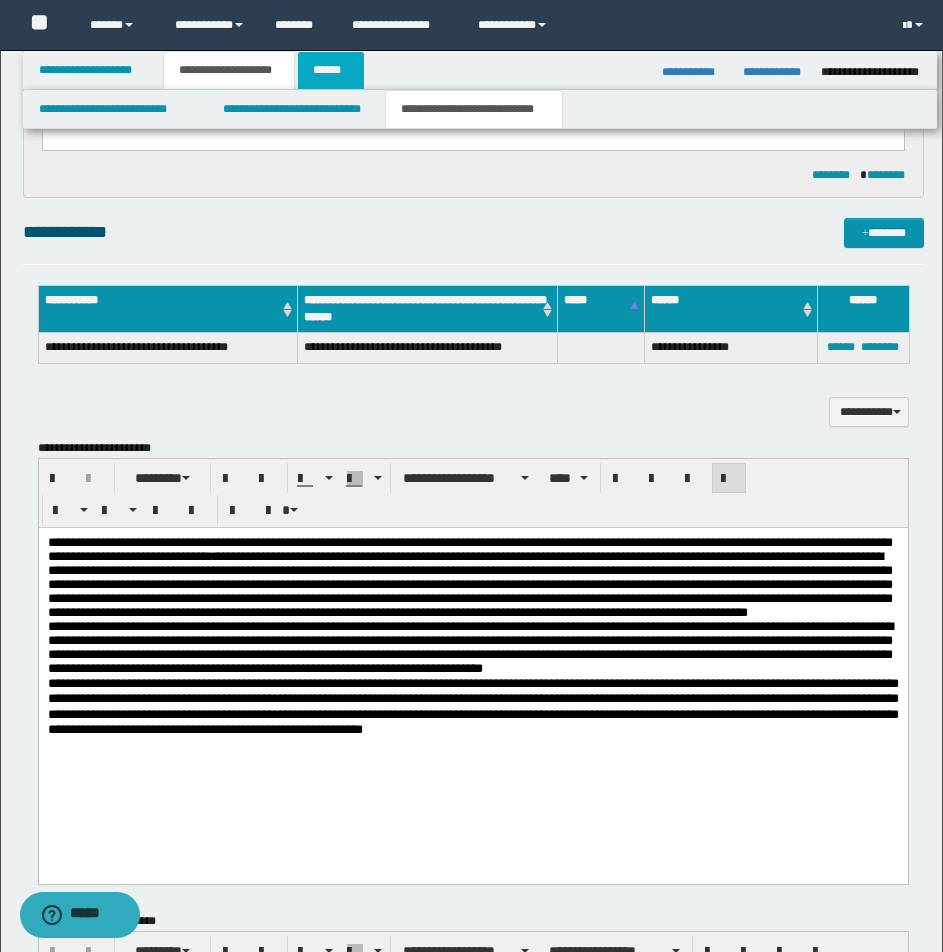click on "******" at bounding box center [331, 70] 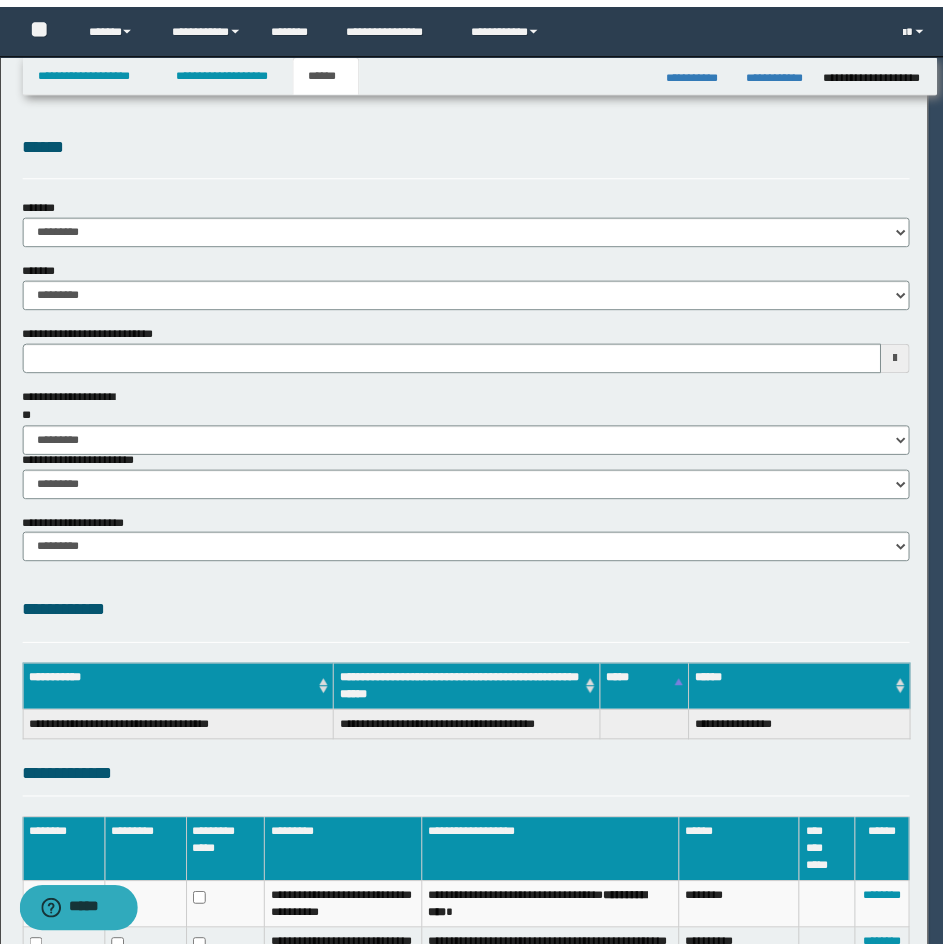 scroll, scrollTop: 0, scrollLeft: 0, axis: both 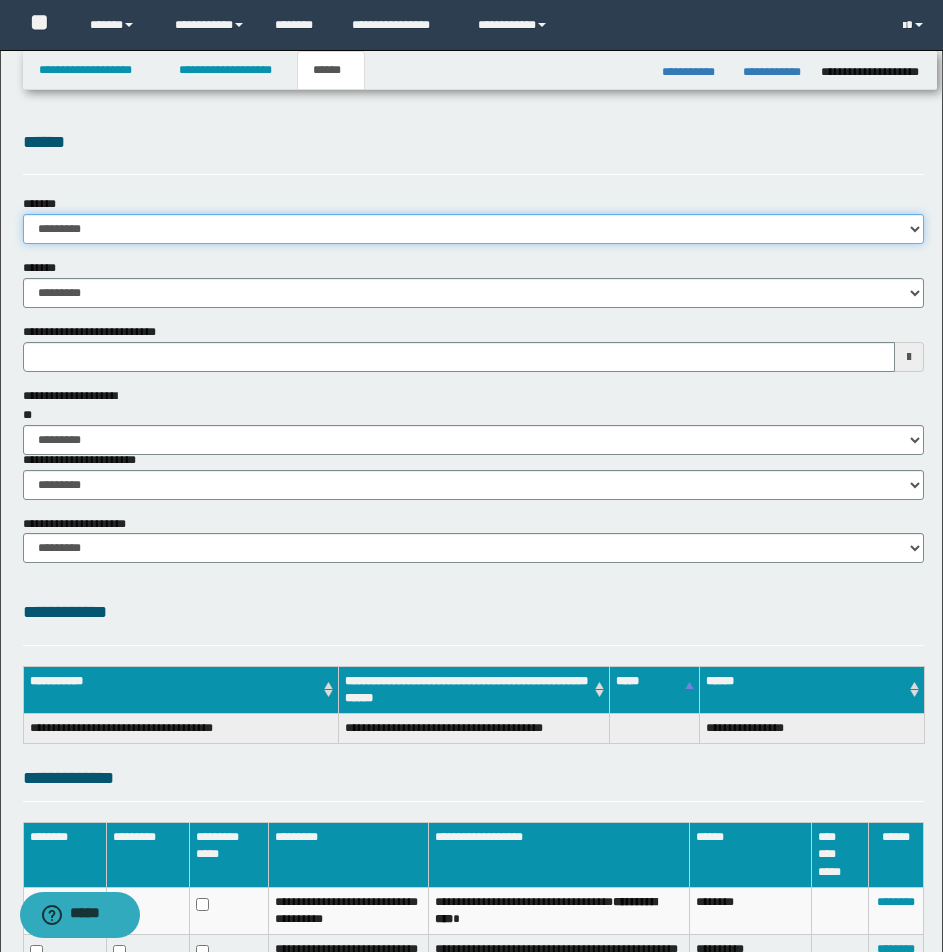 click on "**********" at bounding box center [473, 229] 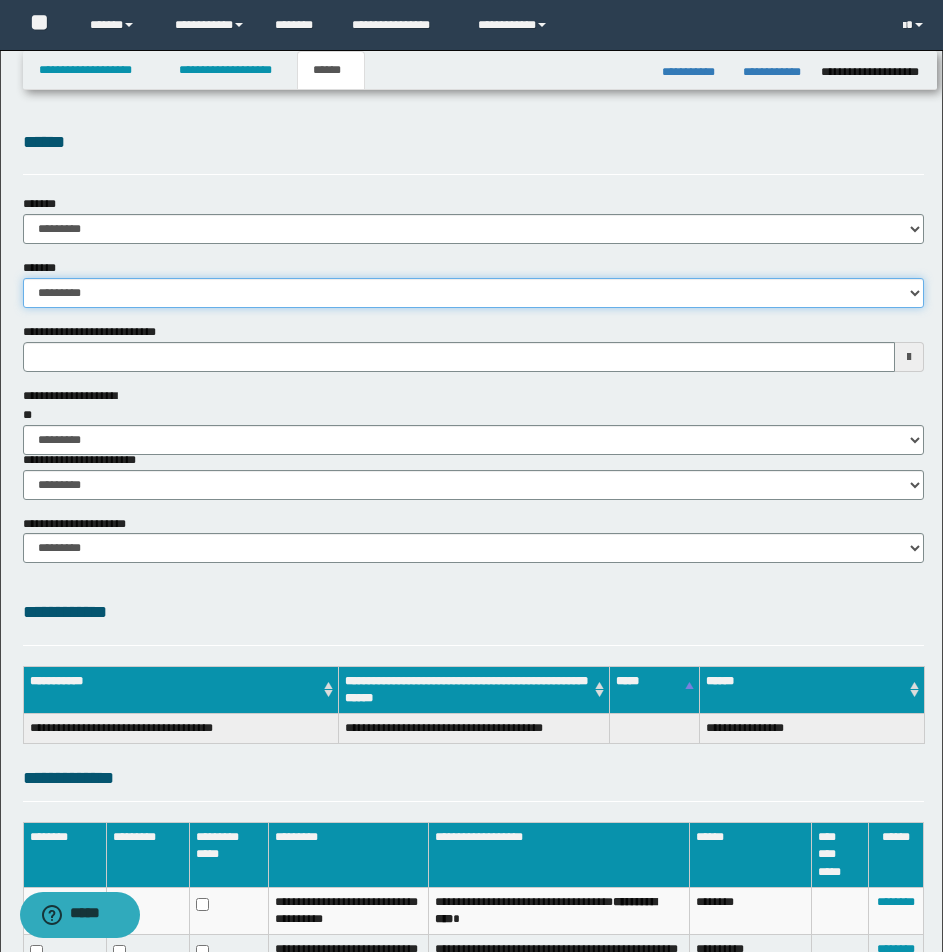 click on "**********" at bounding box center [473, 293] 